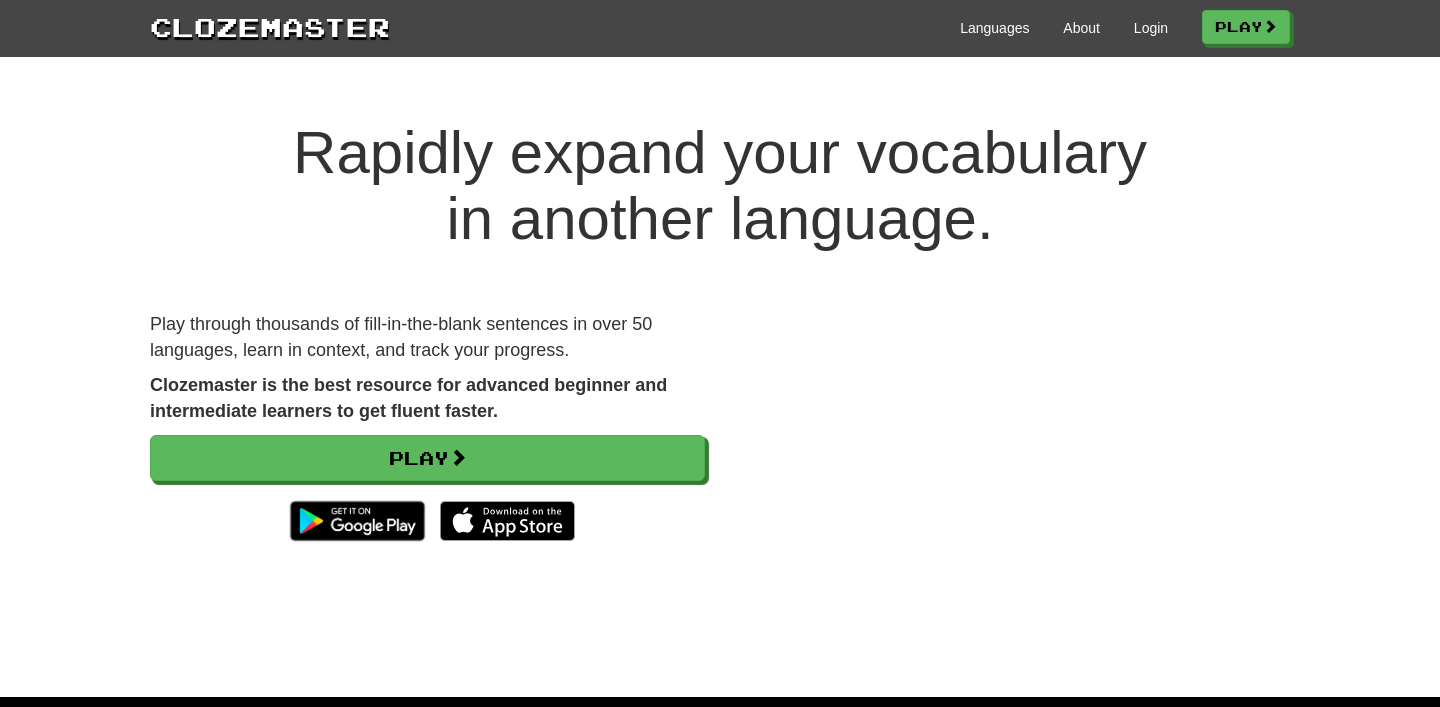 scroll, scrollTop: 0, scrollLeft: 0, axis: both 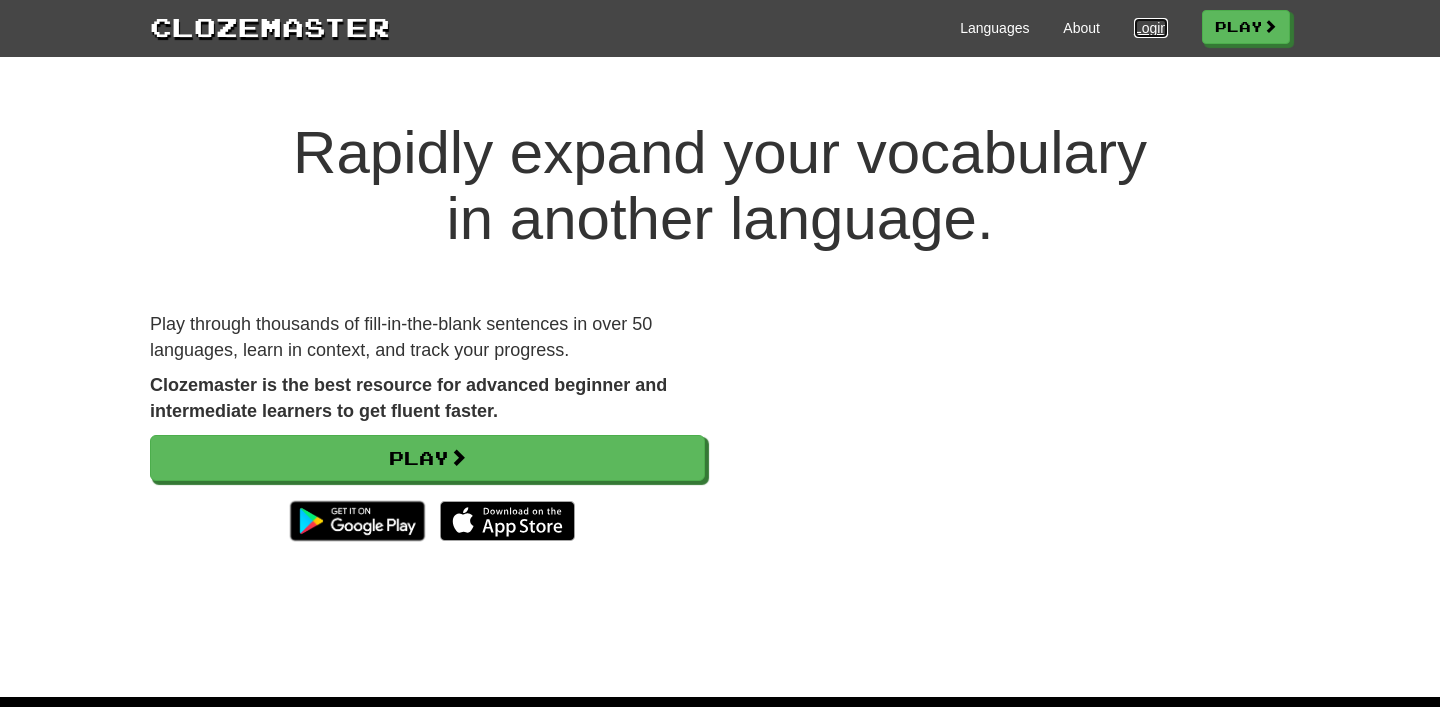 click on "Login" at bounding box center [1151, 28] 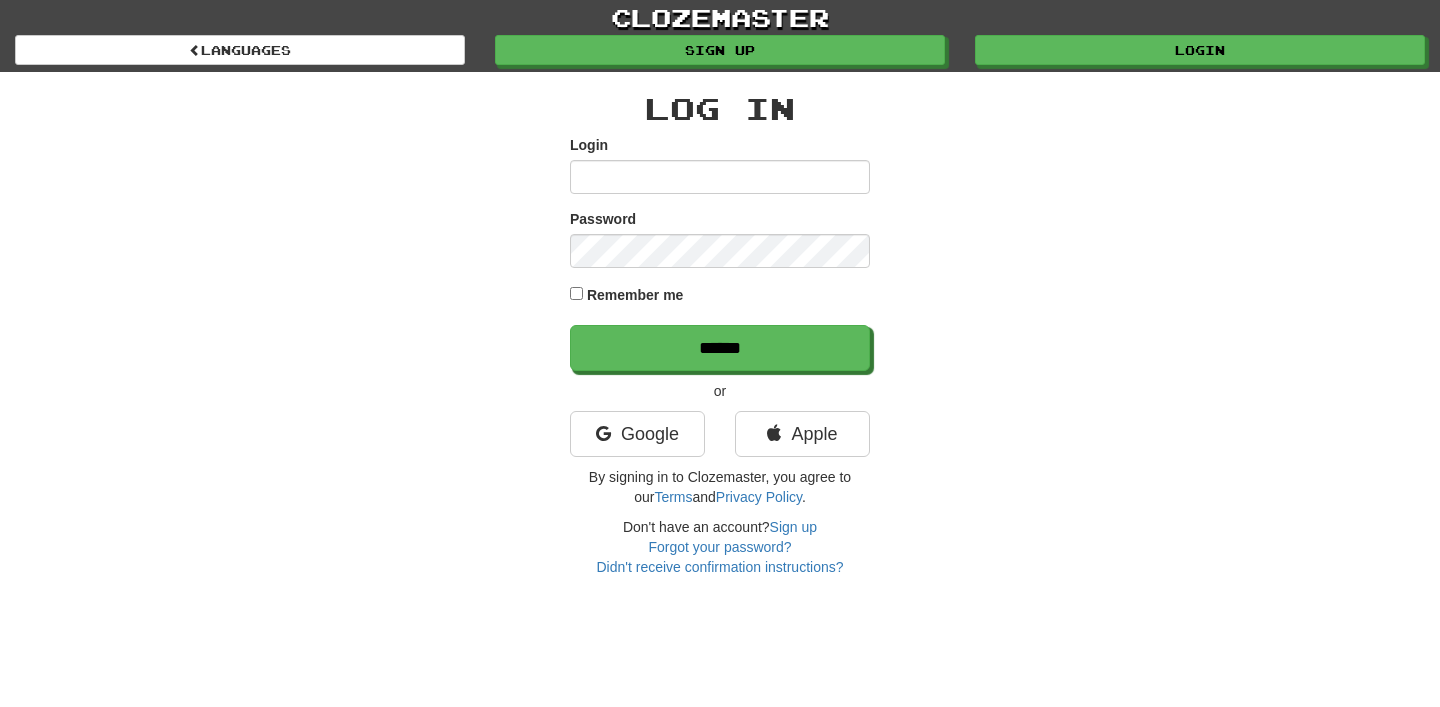 scroll, scrollTop: 0, scrollLeft: 0, axis: both 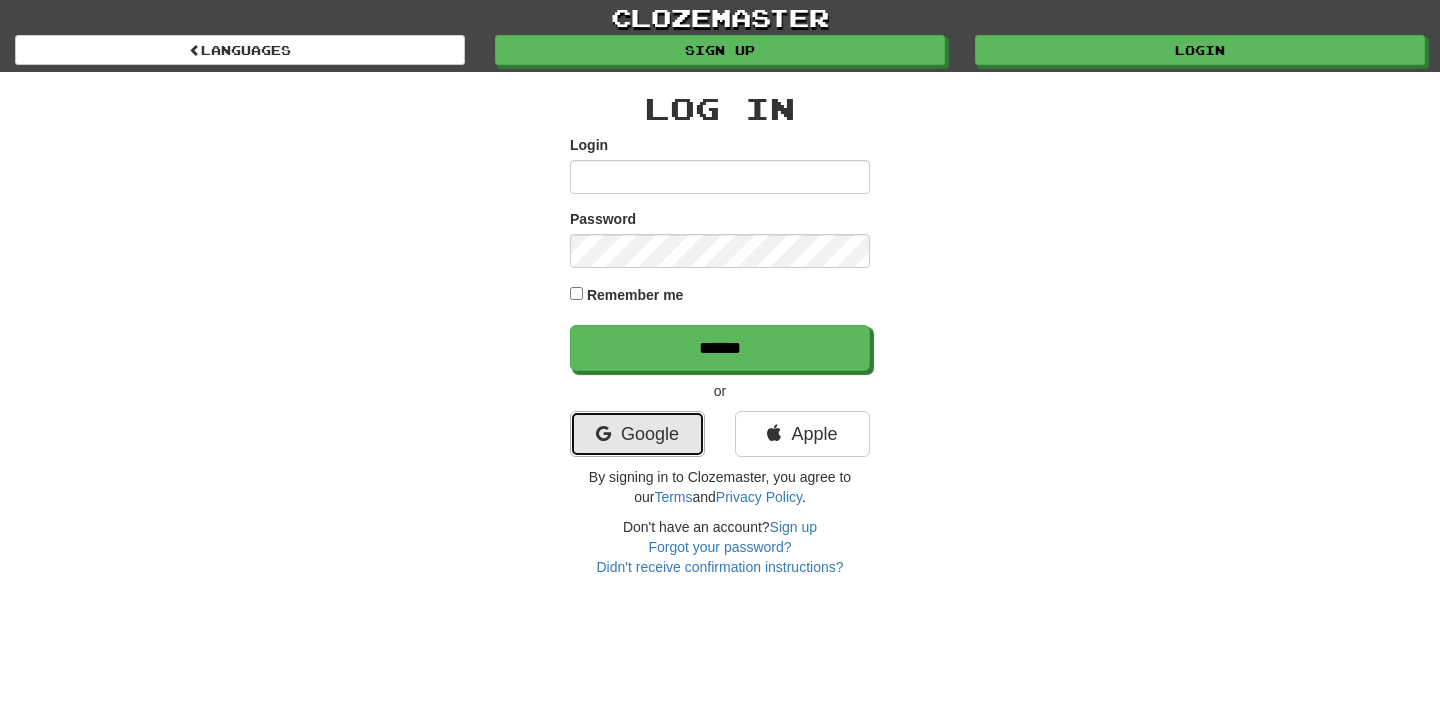 click on "Google" at bounding box center (637, 434) 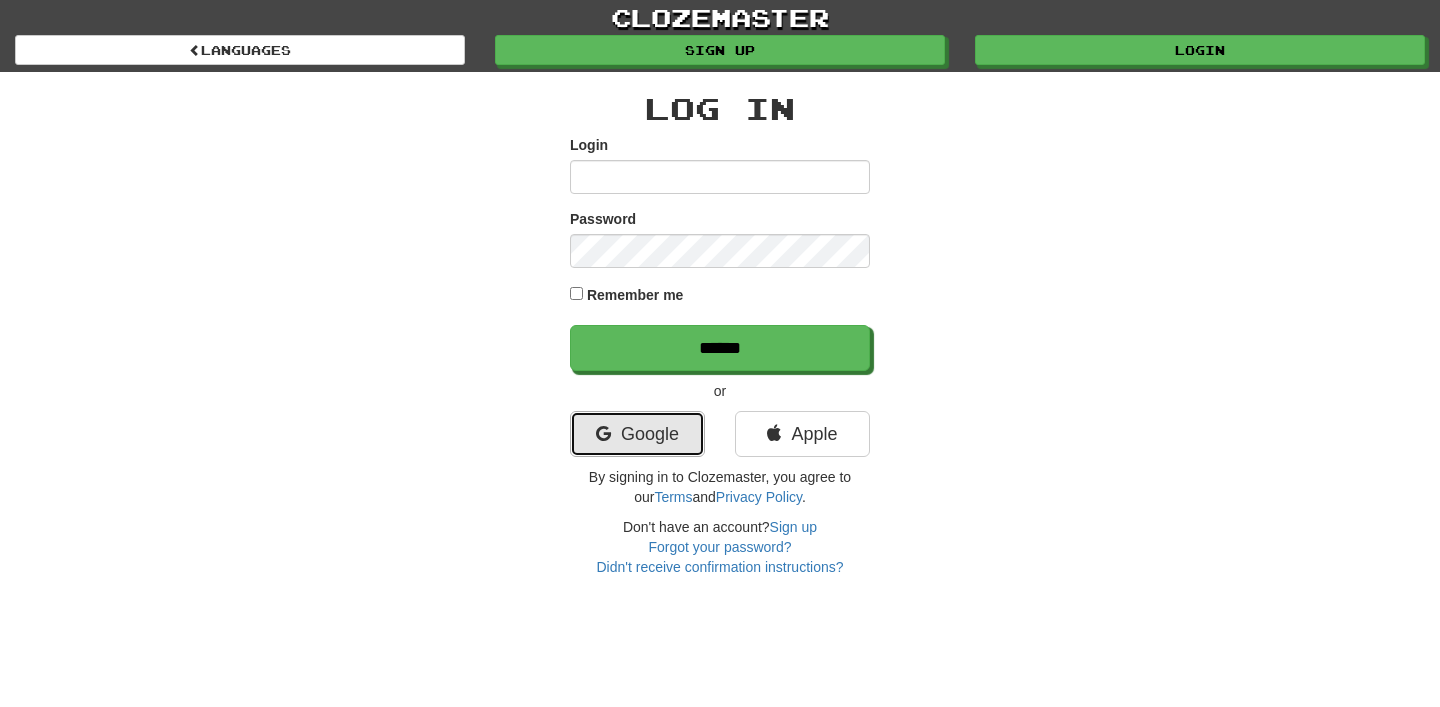 click on "Google" at bounding box center (637, 434) 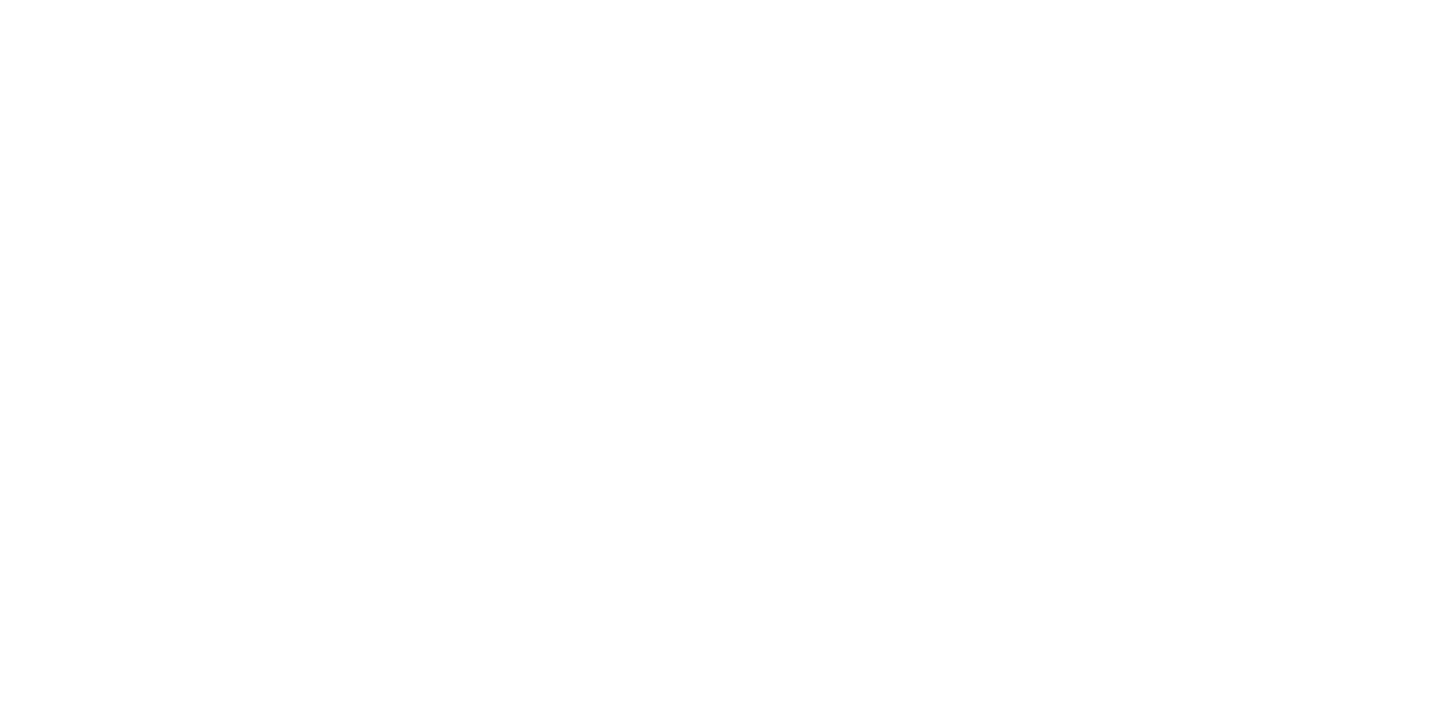 scroll, scrollTop: 0, scrollLeft: 0, axis: both 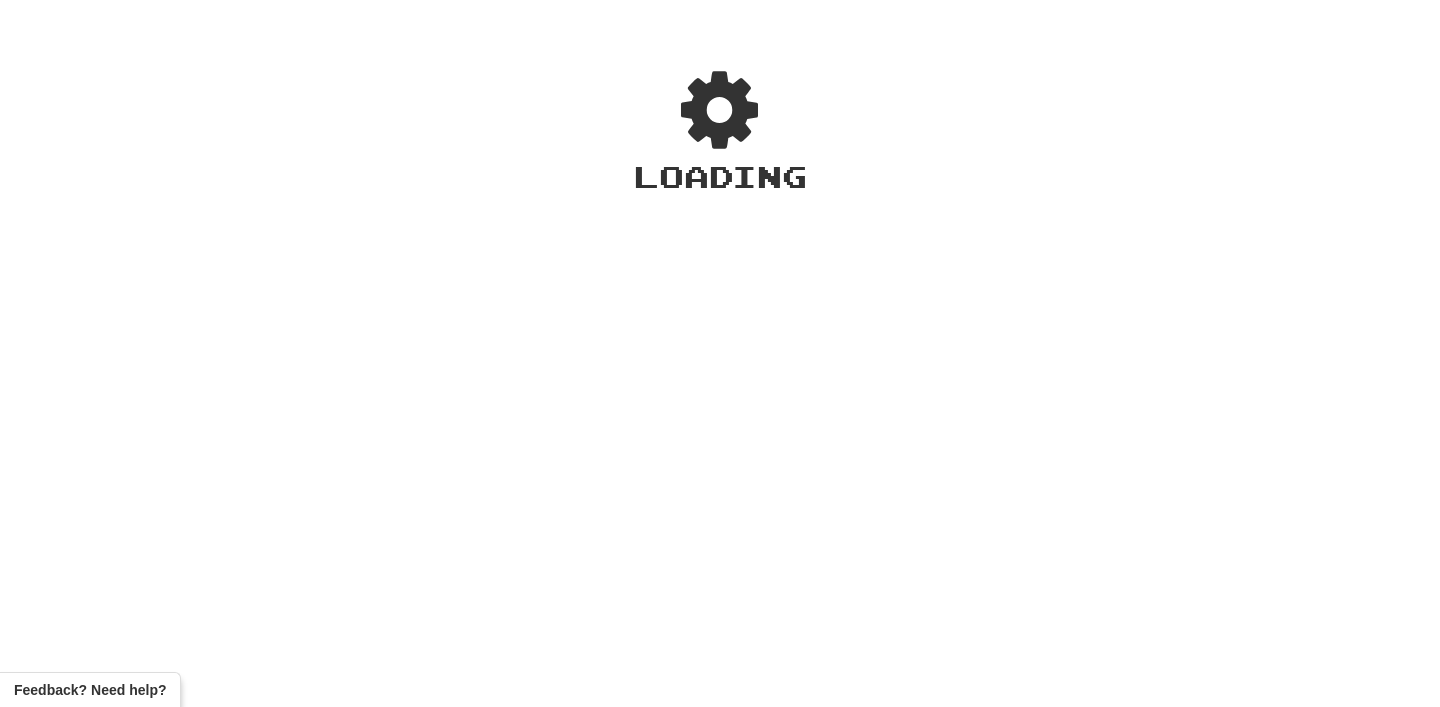 click on "Loading" at bounding box center (720, 366) 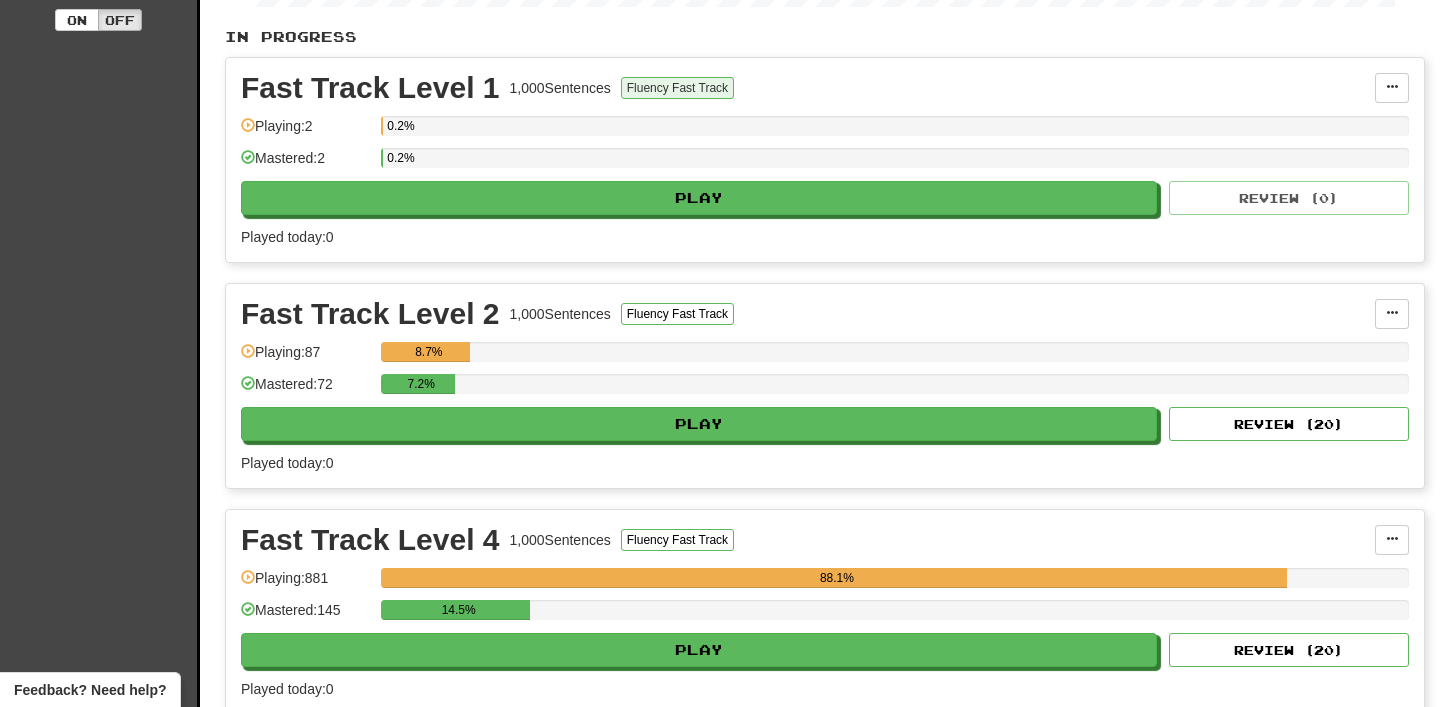 scroll, scrollTop: 672, scrollLeft: 0, axis: vertical 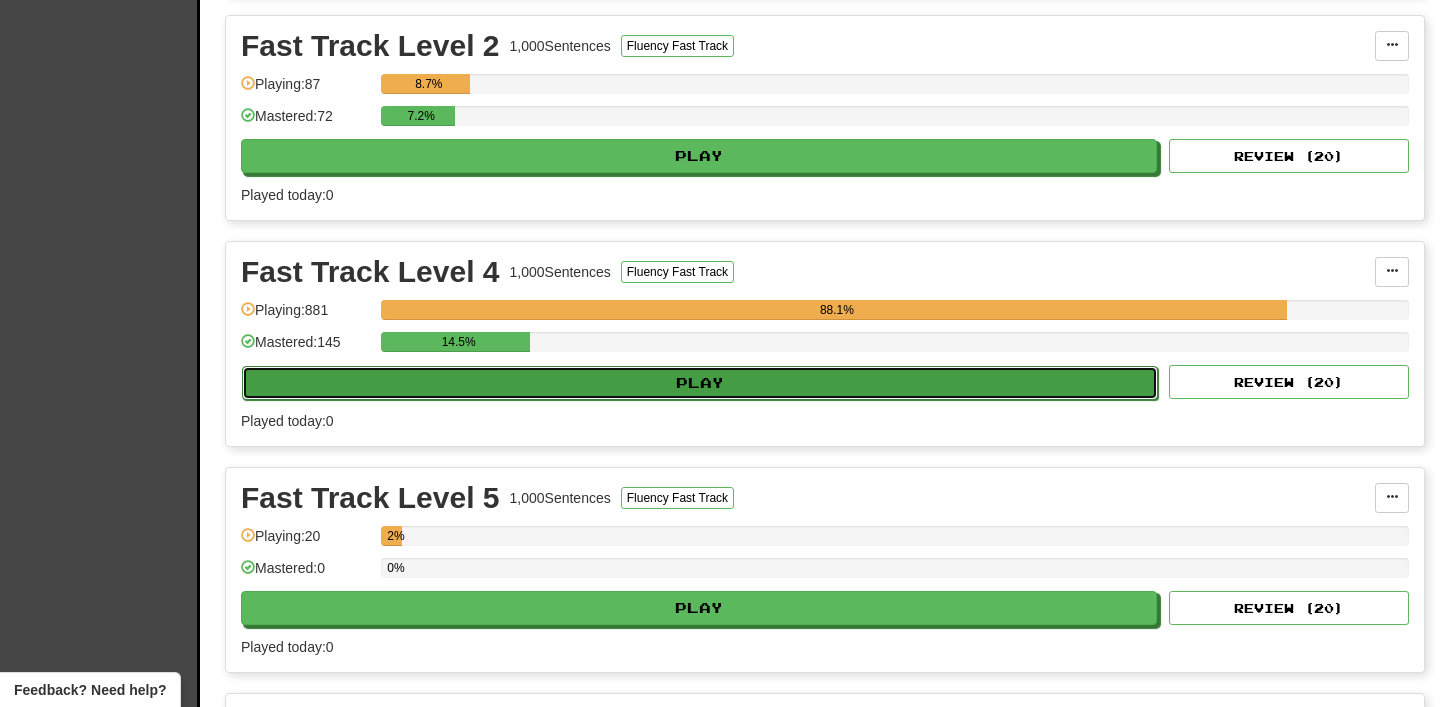 click on "Play" at bounding box center [700, 383] 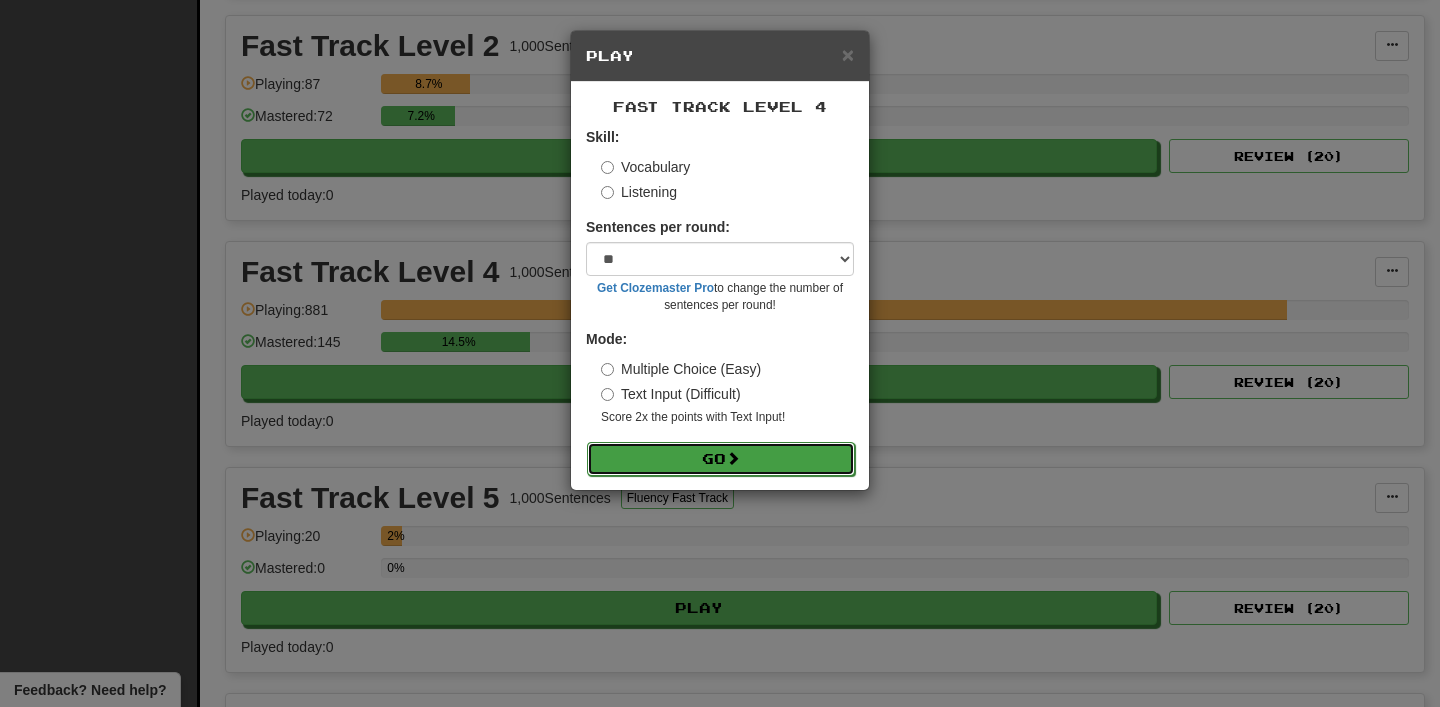 click on "Go" at bounding box center [721, 459] 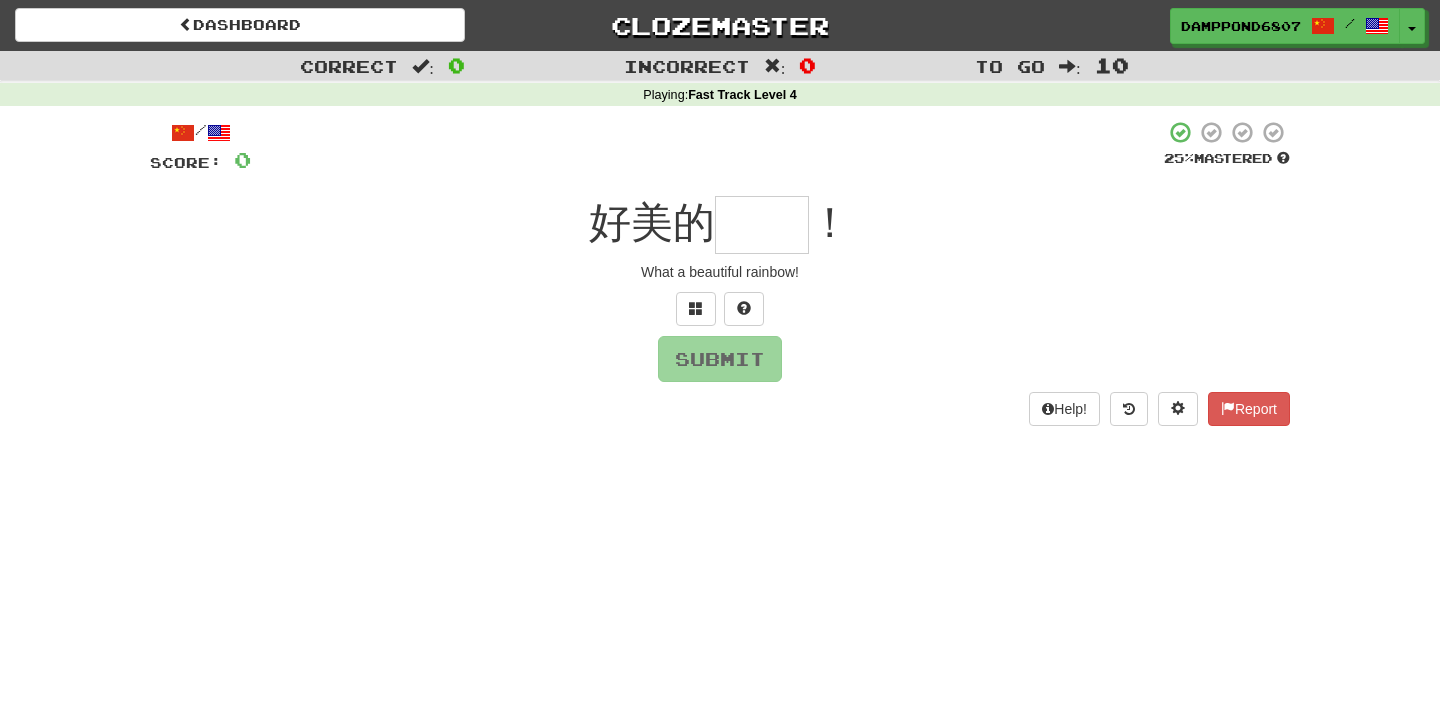 scroll, scrollTop: 0, scrollLeft: 0, axis: both 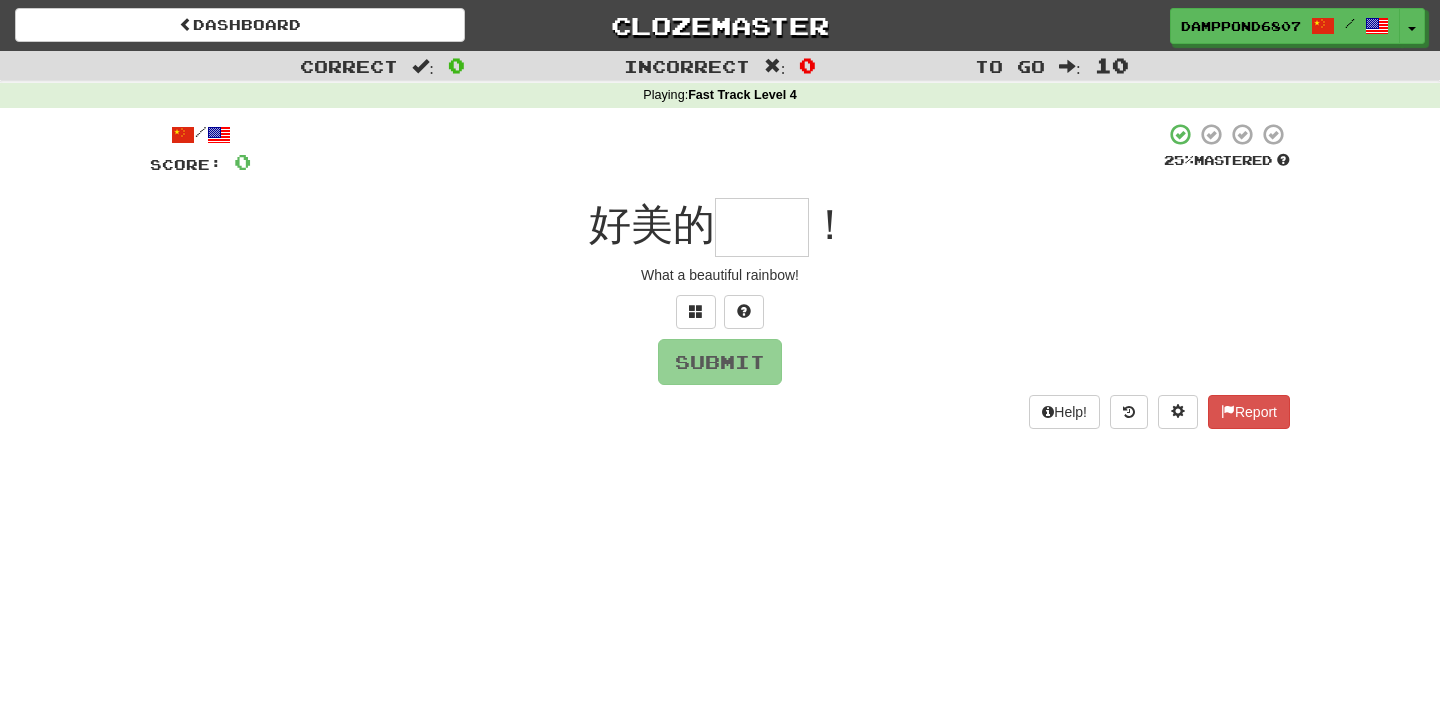 click at bounding box center [762, 227] 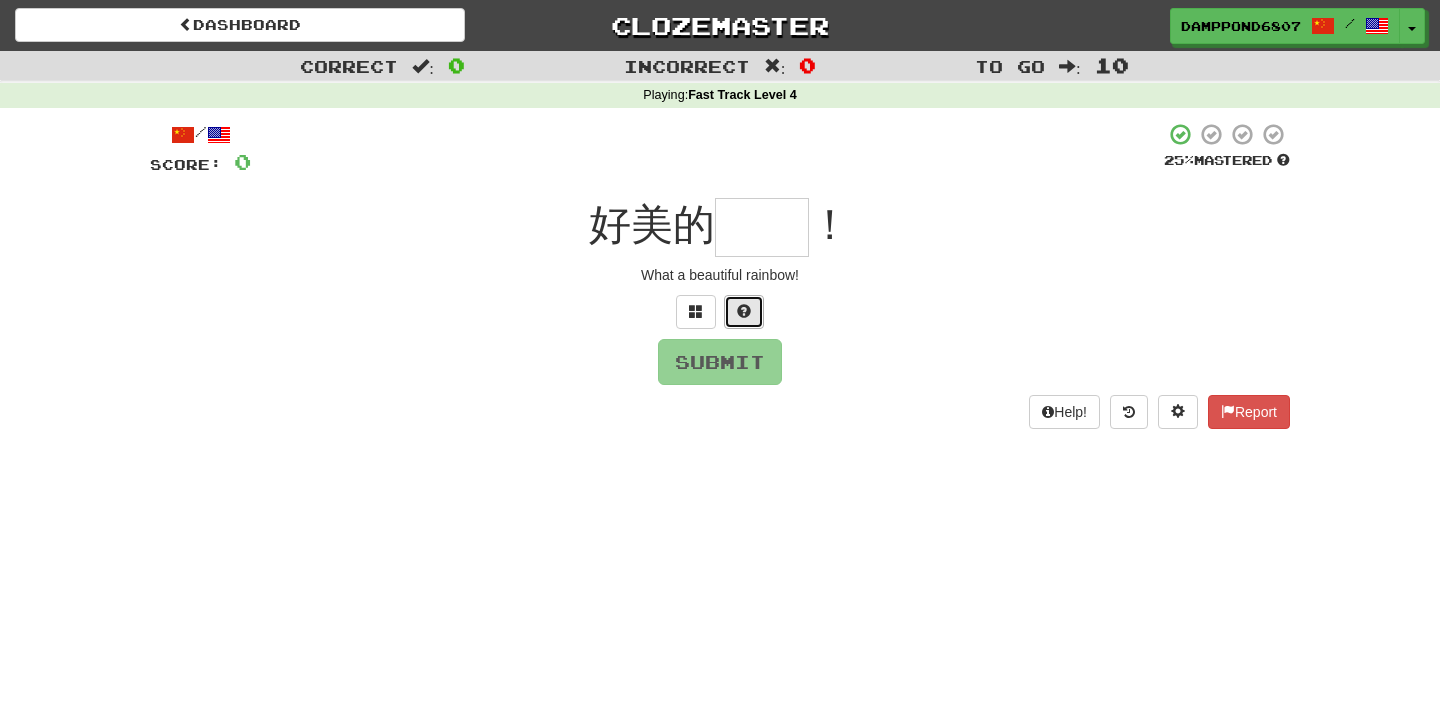 click at bounding box center (744, 312) 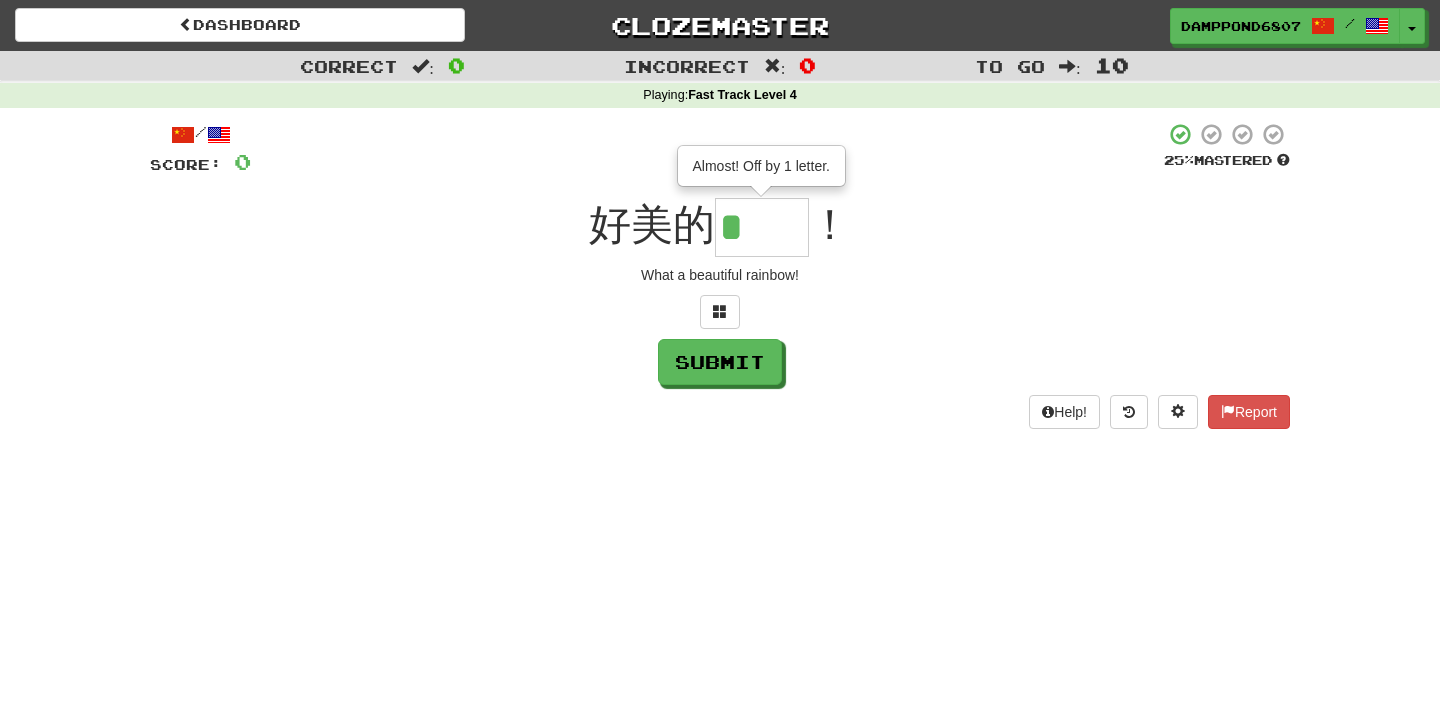 type on "**" 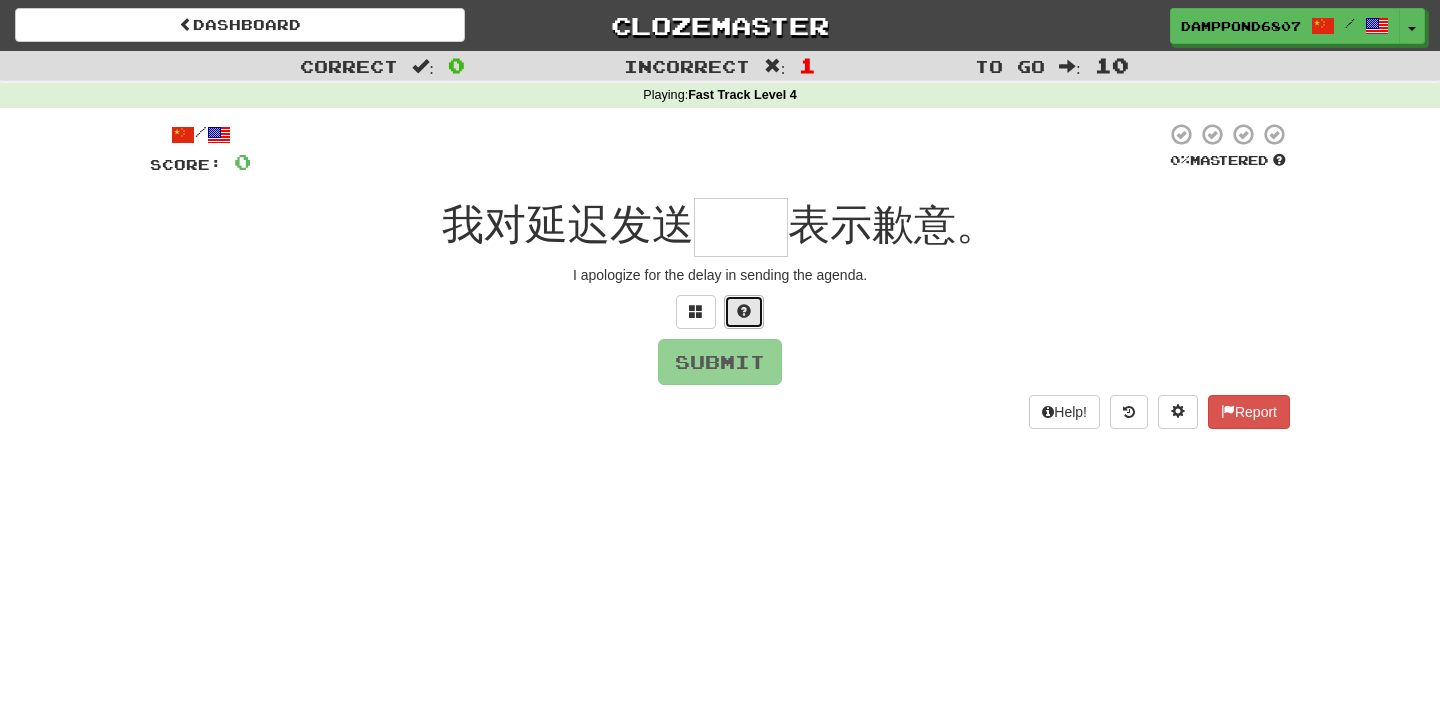 click at bounding box center [744, 311] 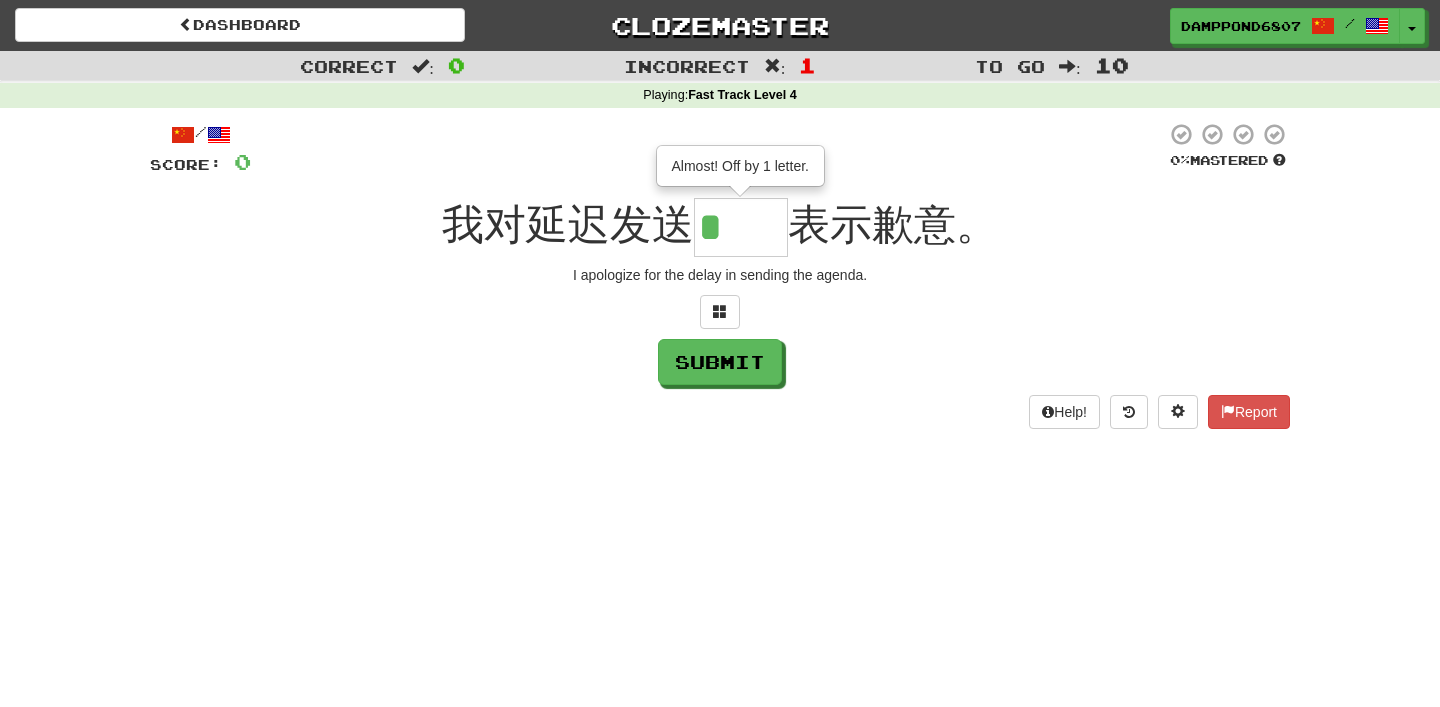 type on "**" 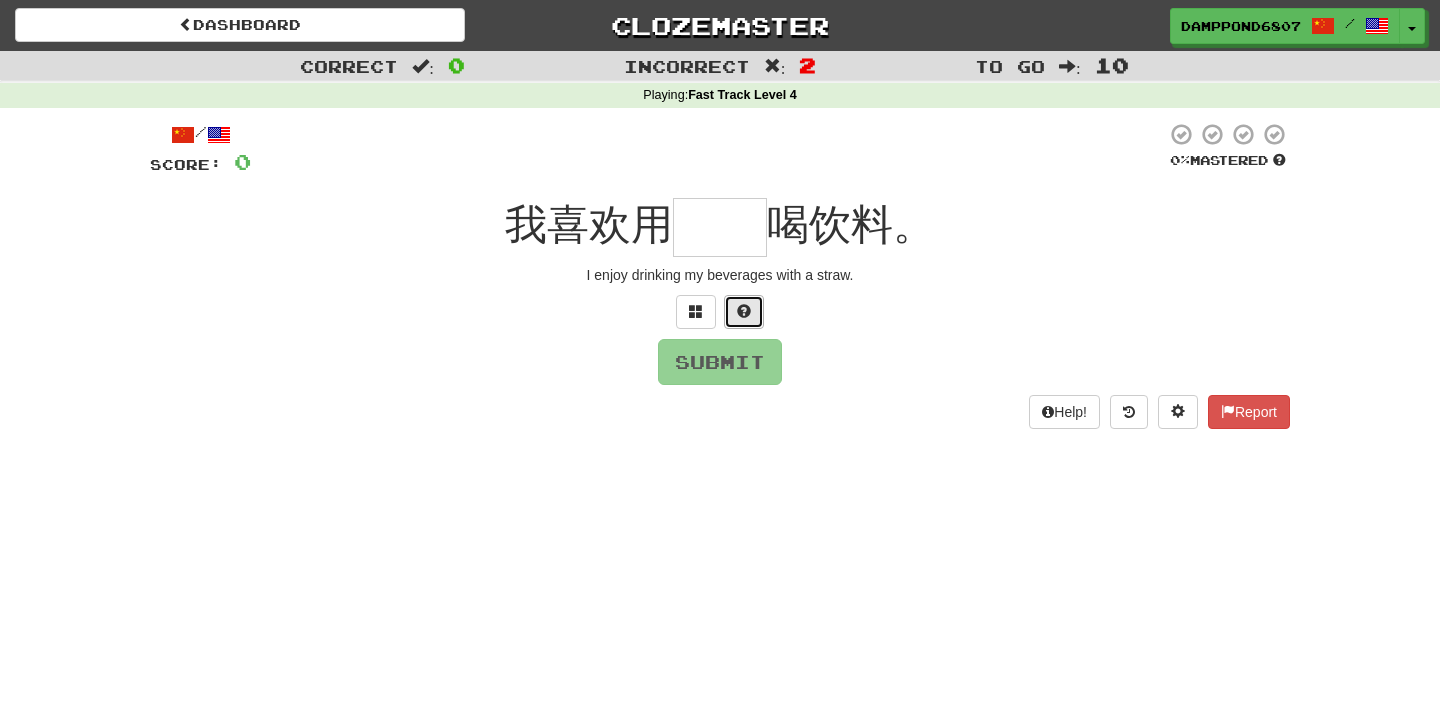 click at bounding box center [744, 311] 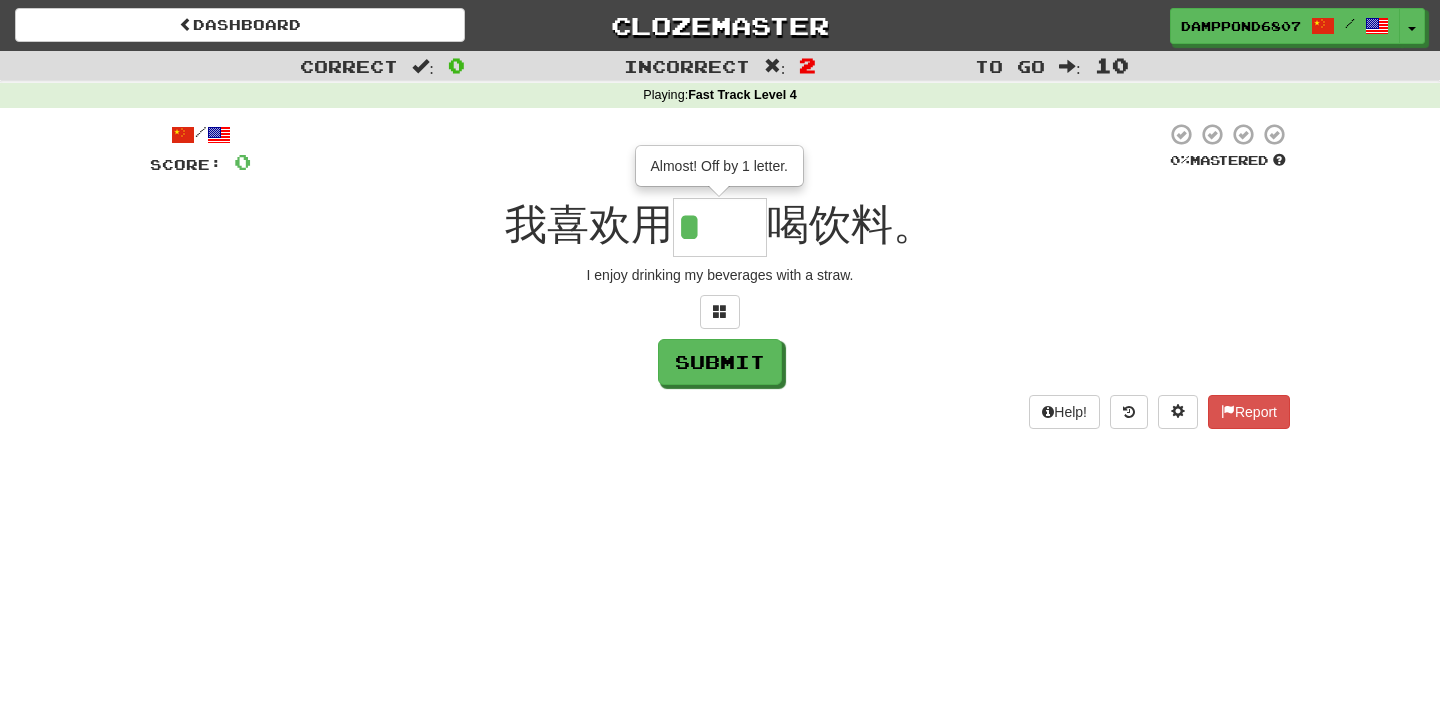 type on "**" 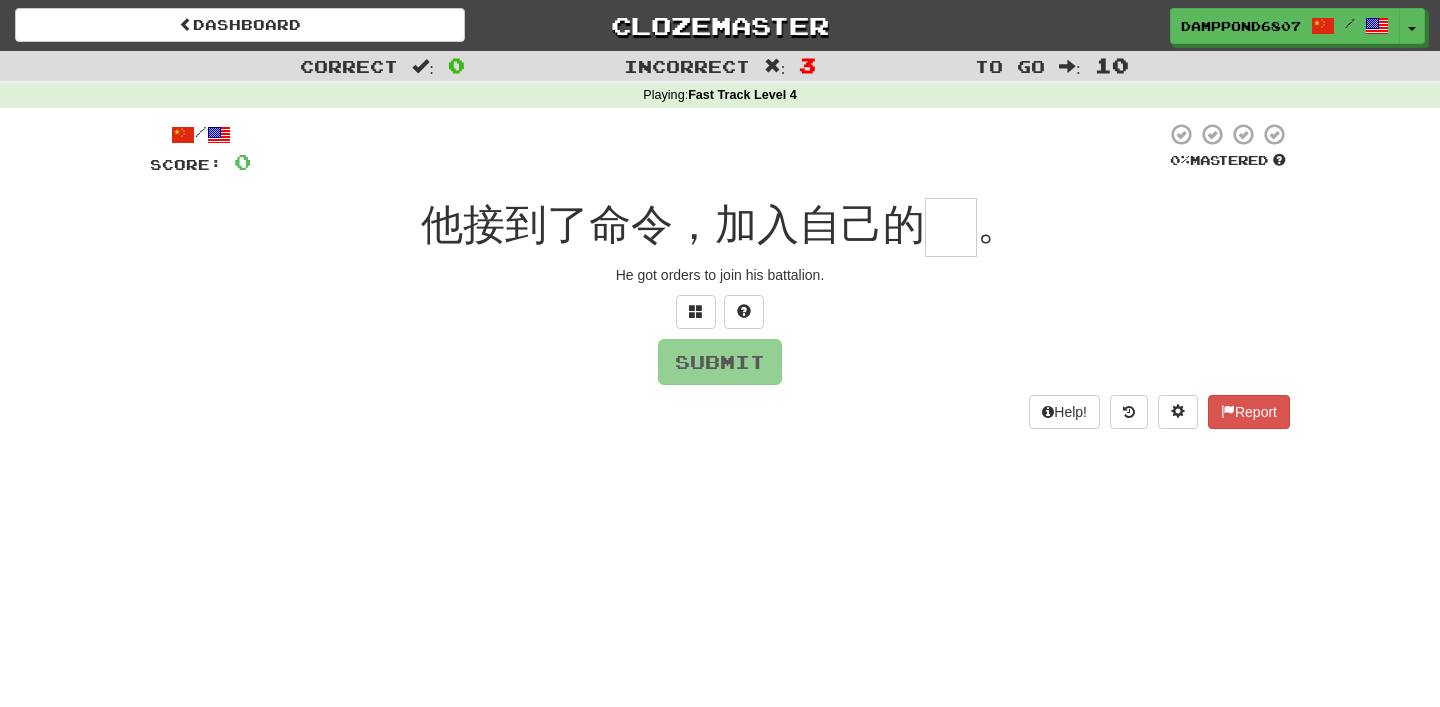 click on "Help!  Report" at bounding box center (720, 412) 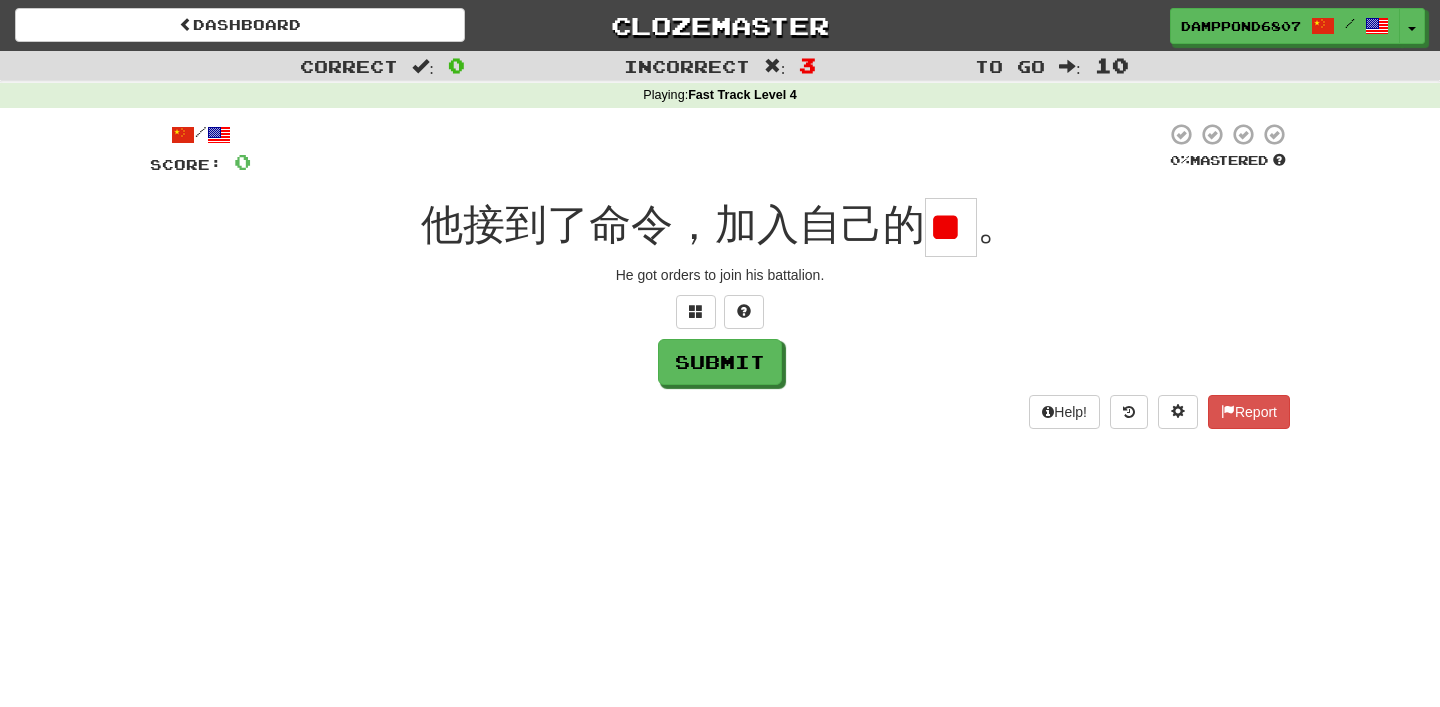 scroll, scrollTop: 0, scrollLeft: 27, axis: horizontal 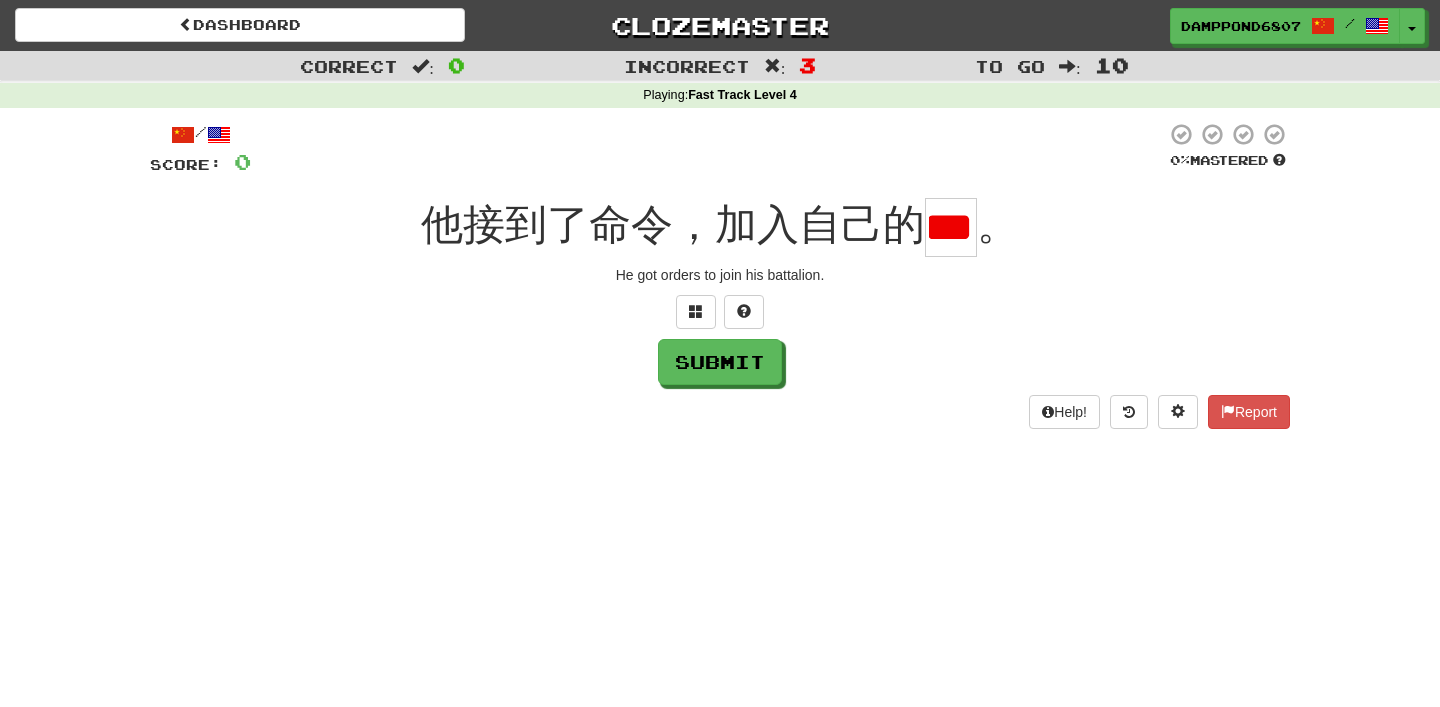 type on "*" 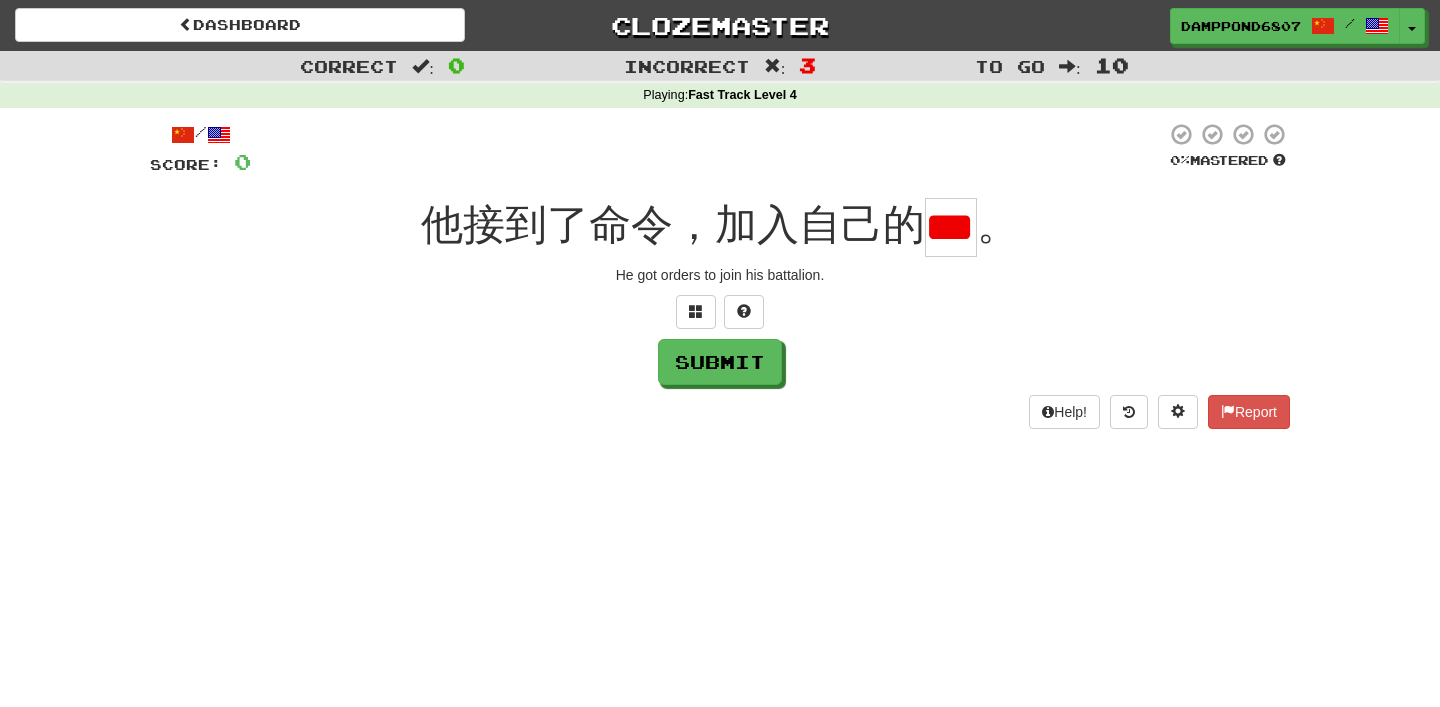 scroll, scrollTop: 0, scrollLeft: 27, axis: horizontal 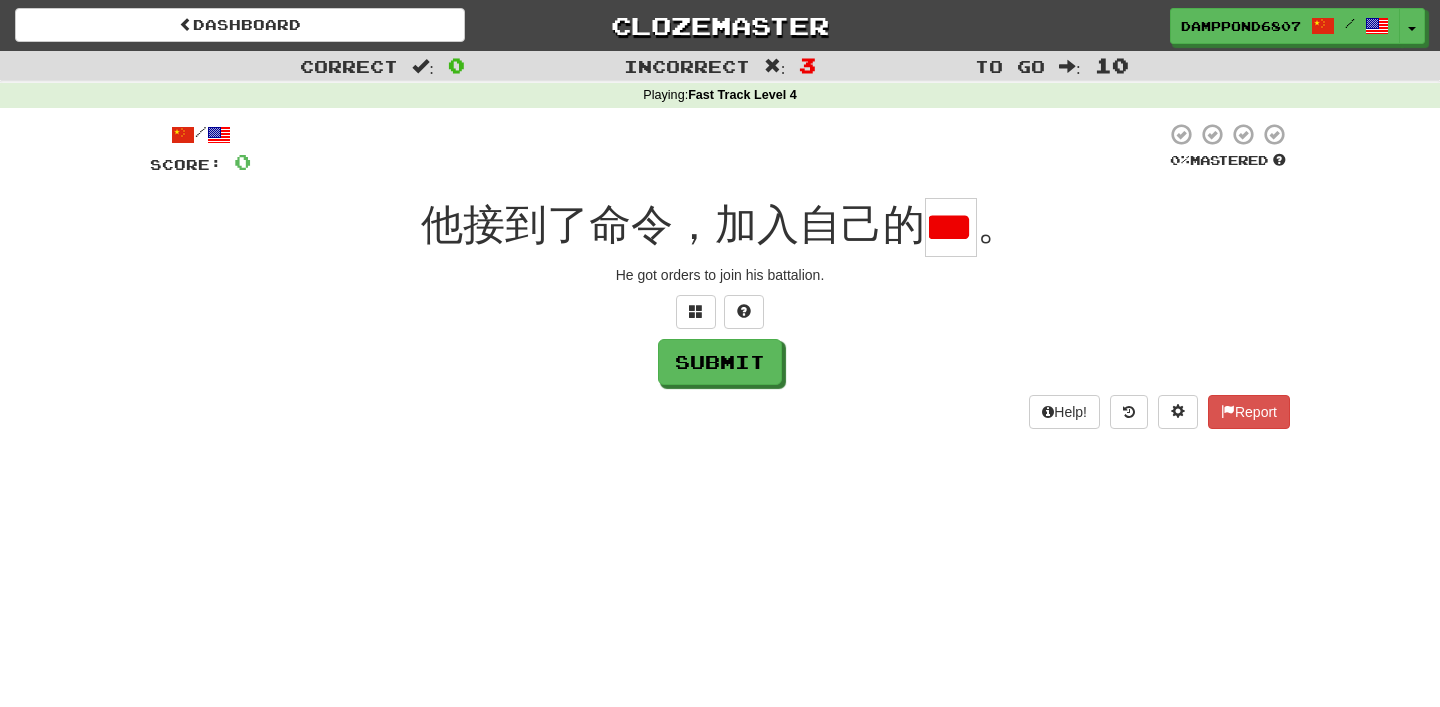 type on "*" 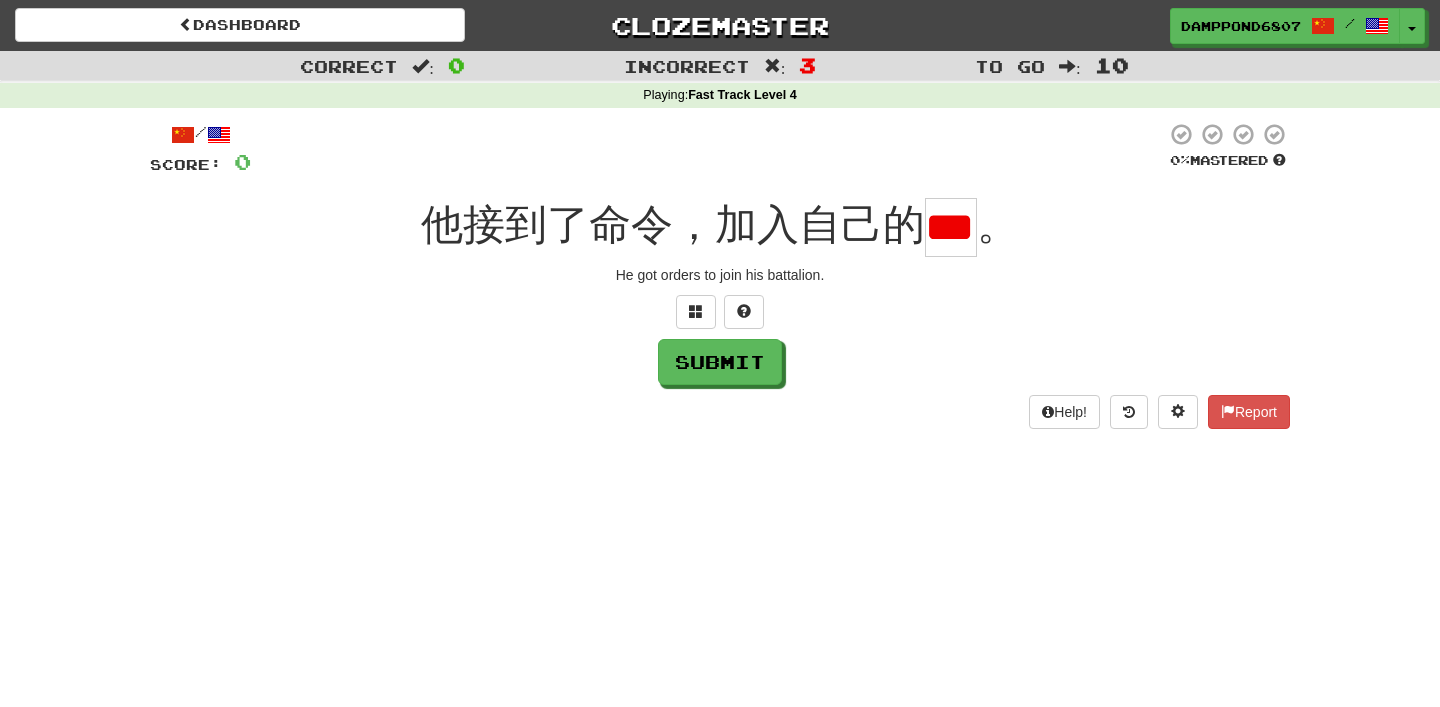 scroll, scrollTop: 0, scrollLeft: 27, axis: horizontal 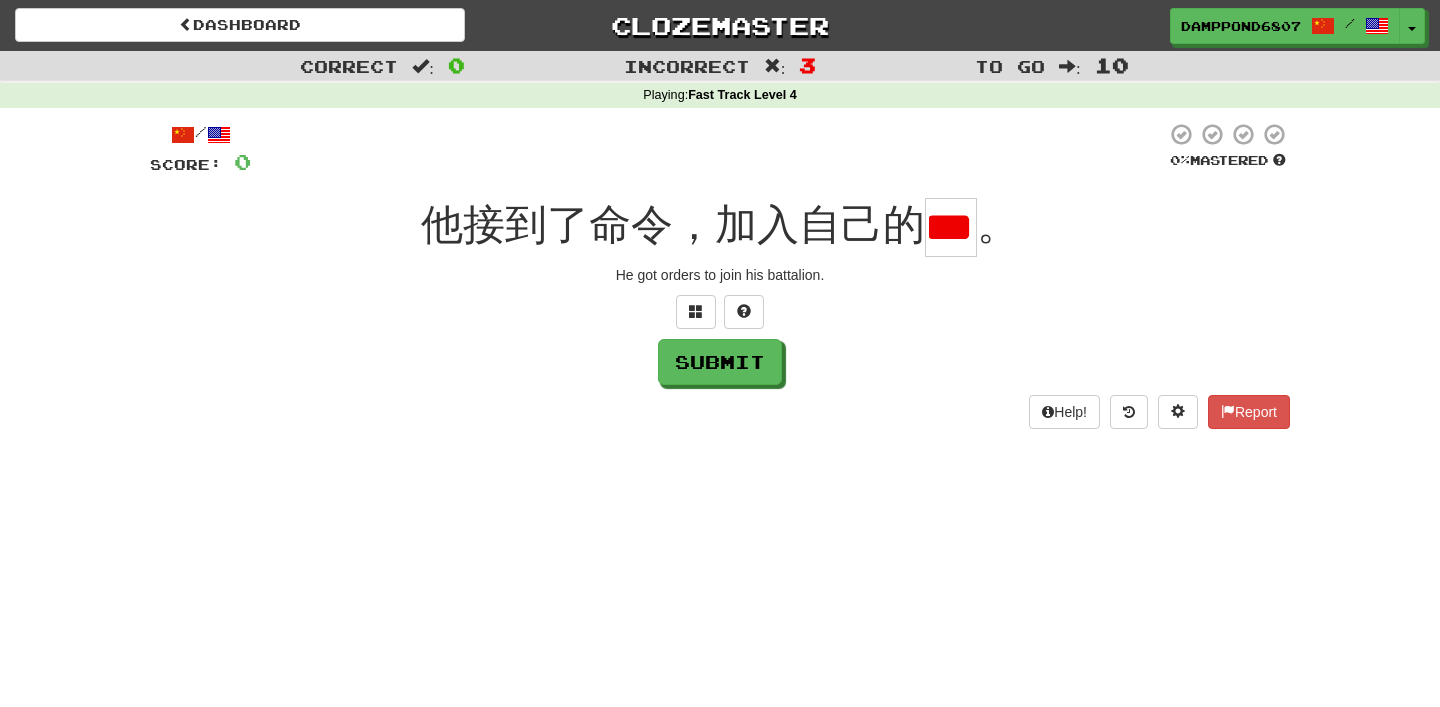 type on "*" 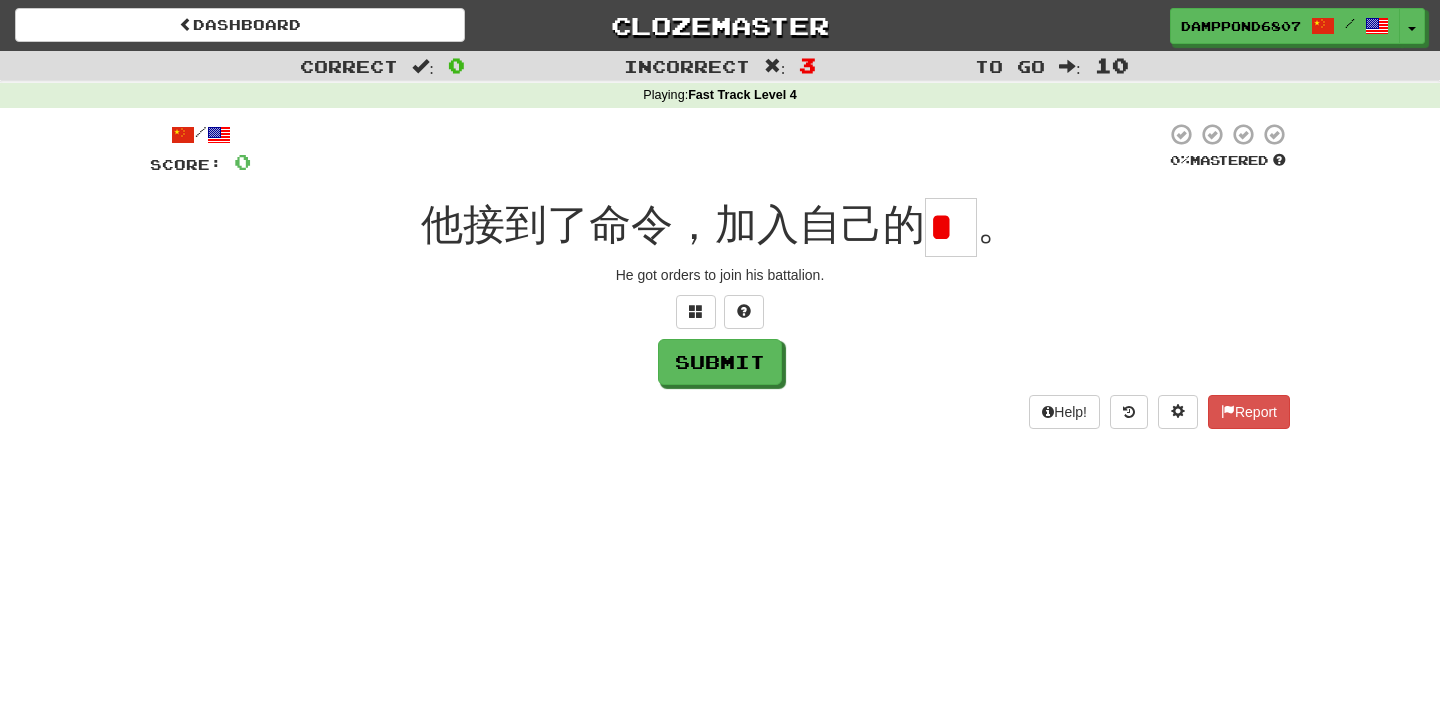 scroll, scrollTop: 0, scrollLeft: 0, axis: both 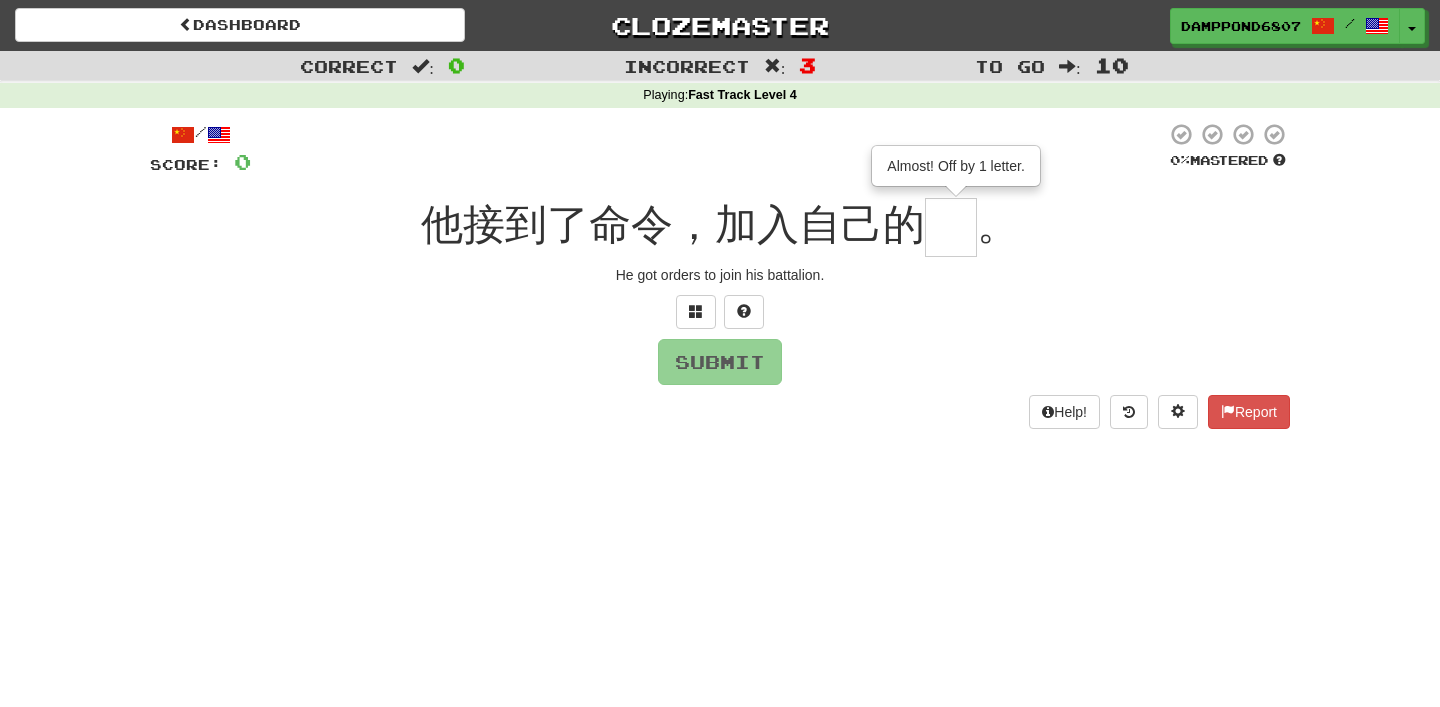 type on "*" 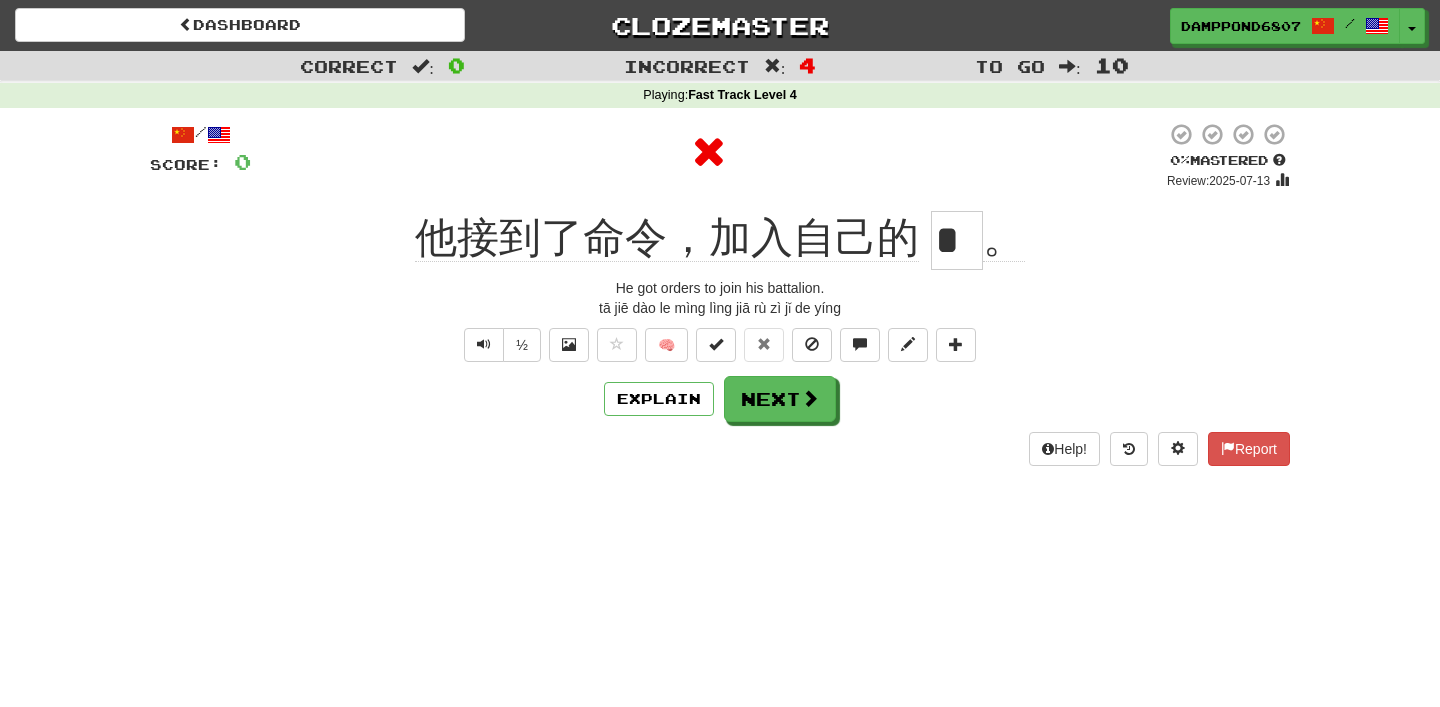 click on "/  Score:   0 0 %  Mastered Review:  2025-07-13 他接到了命令，加入自己的   * 。 He got orders to join his battalion. tā jiē dào le mìng lìng jiā rù zì jǐ de yíng ½ 🧠 Explain Next  Help!  Report" at bounding box center [720, 301] 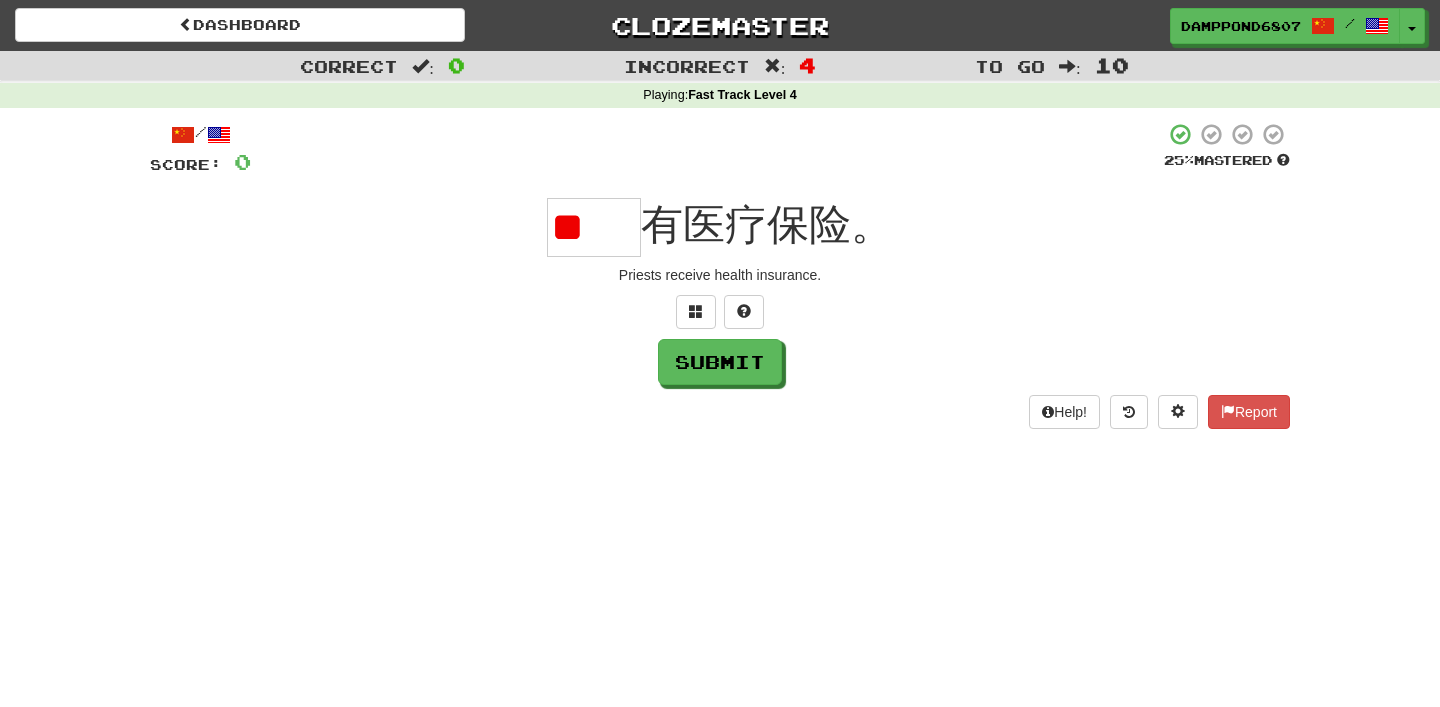 scroll, scrollTop: 0, scrollLeft: 0, axis: both 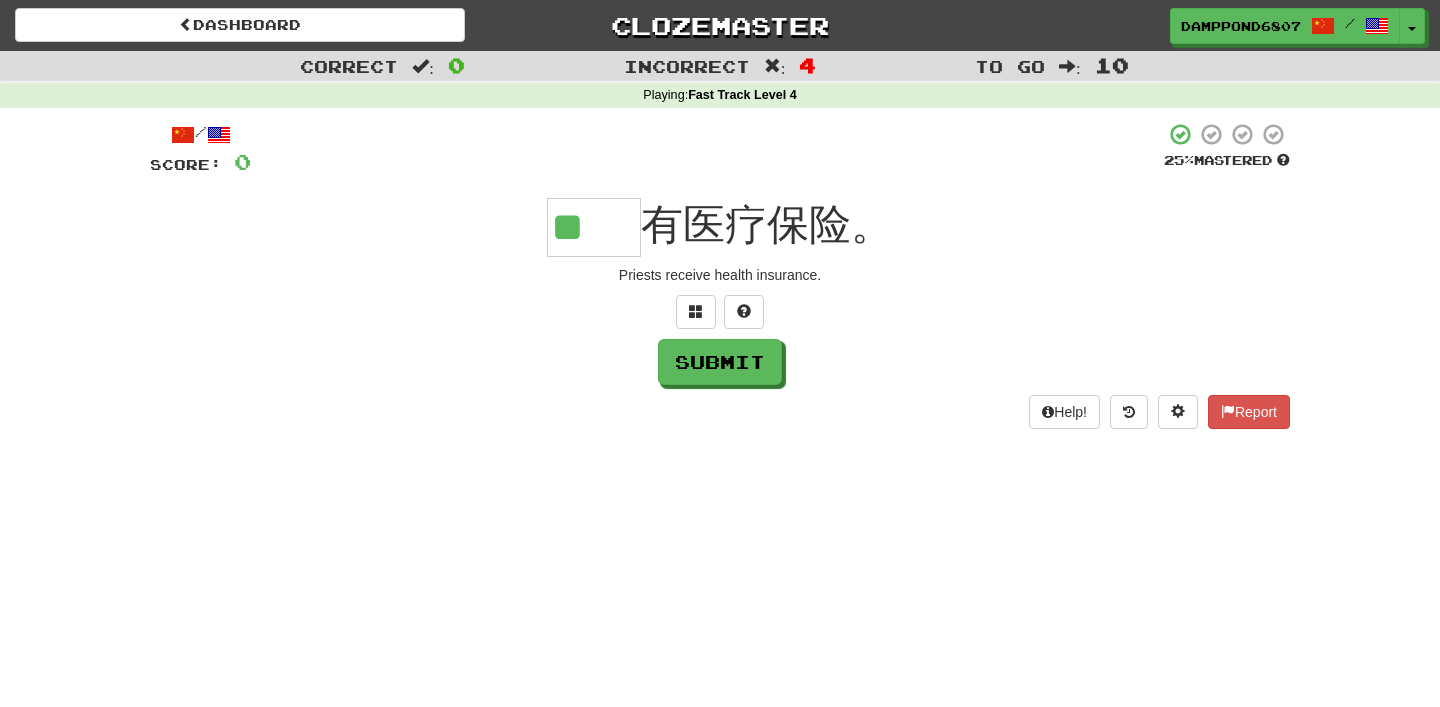 type on "**" 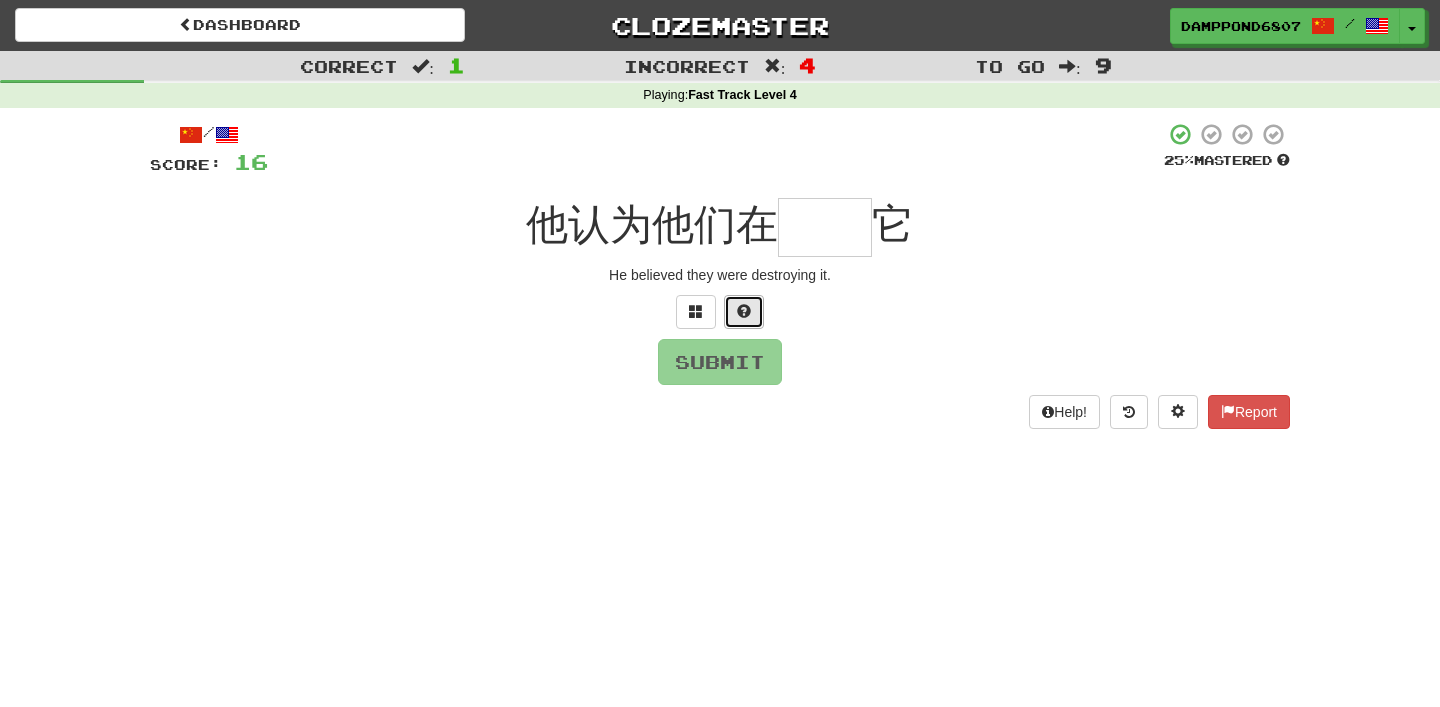 click at bounding box center (744, 312) 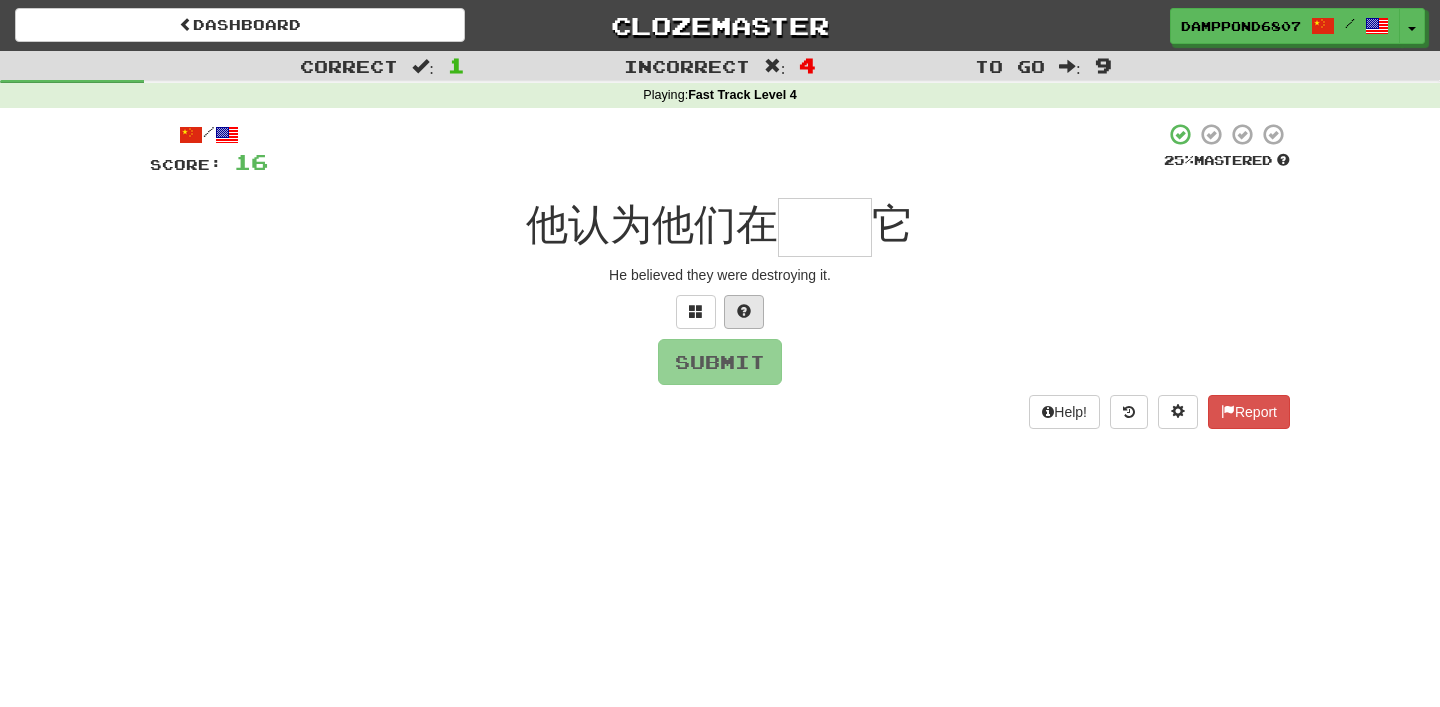 type on "*" 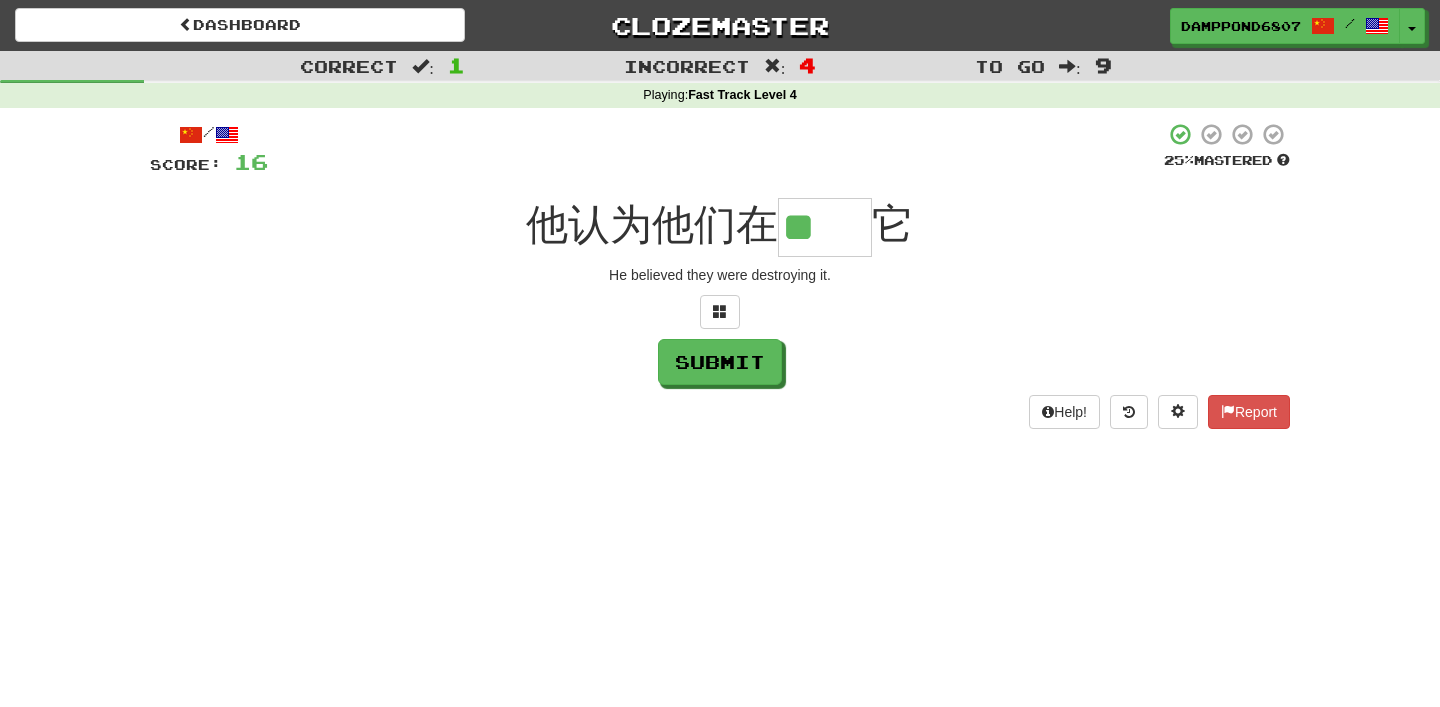 scroll, scrollTop: 0, scrollLeft: 0, axis: both 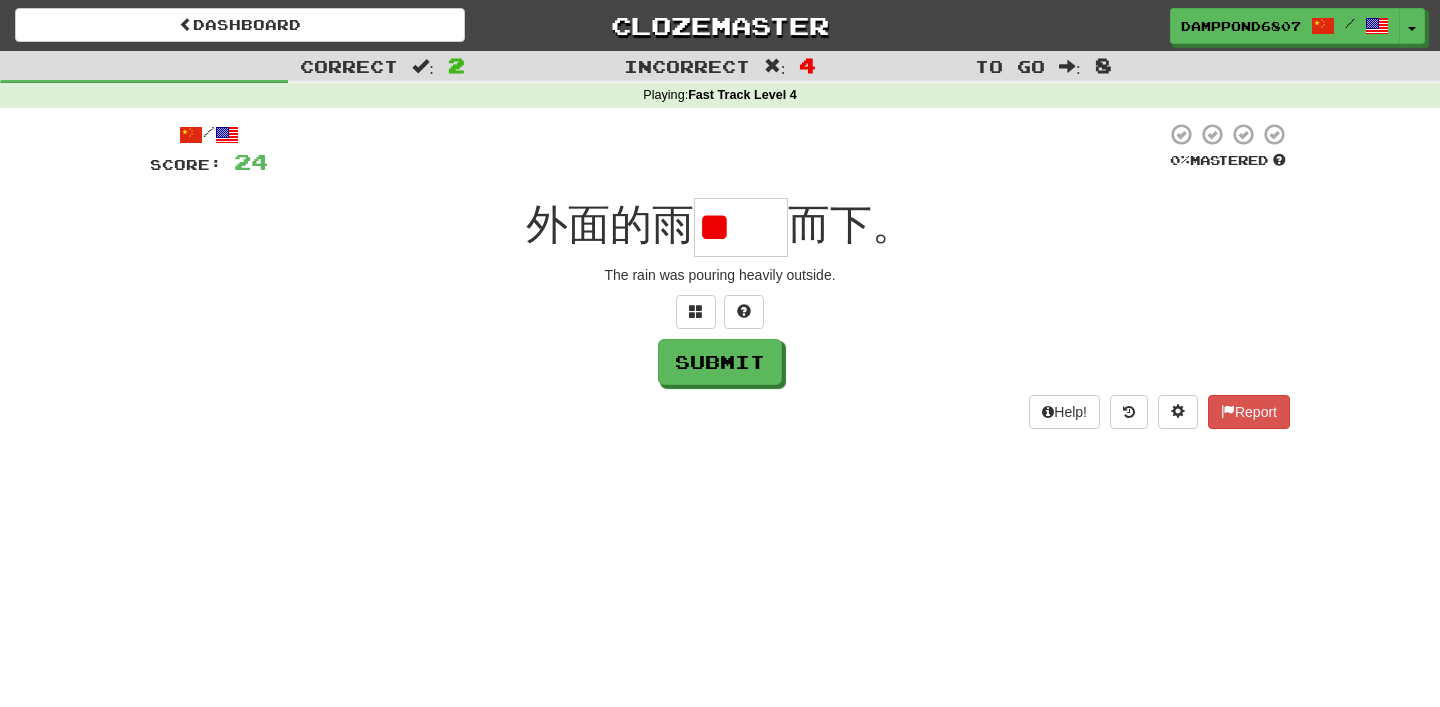type on "*" 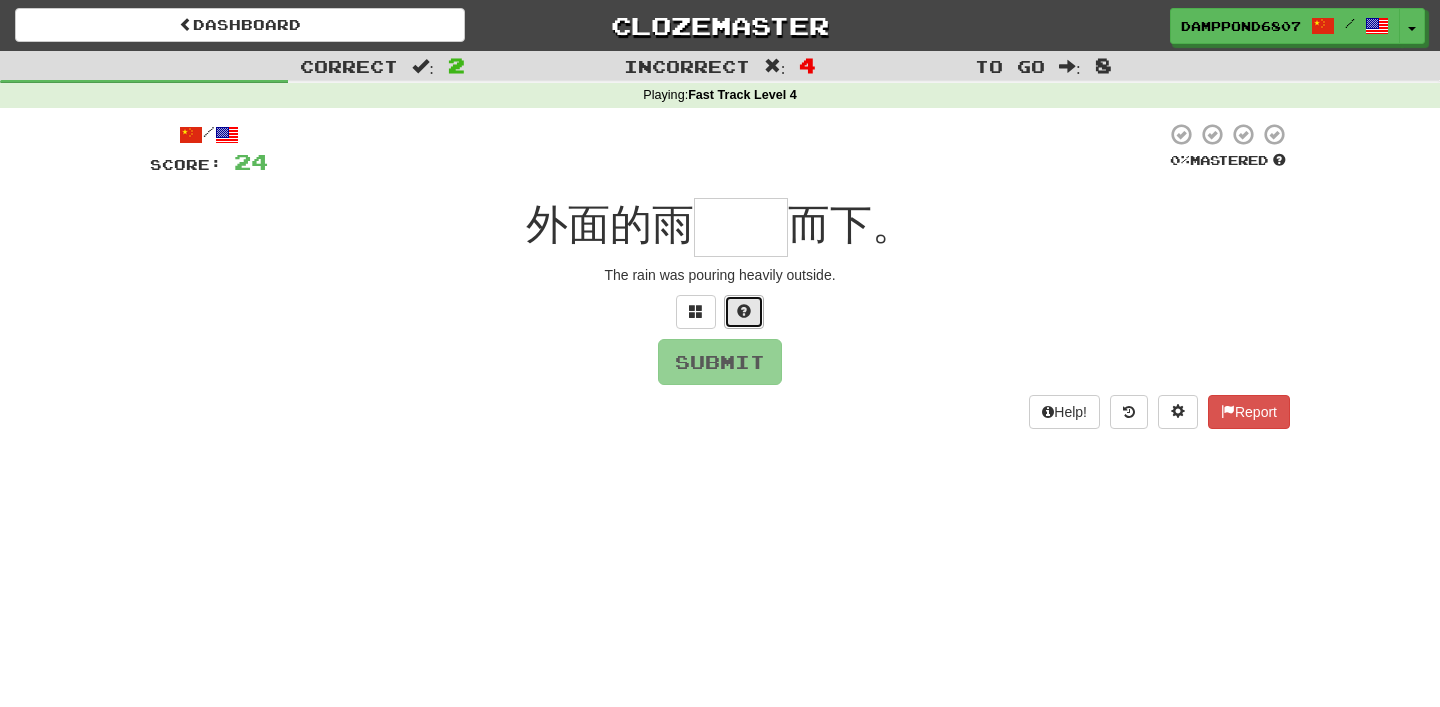 click at bounding box center [744, 311] 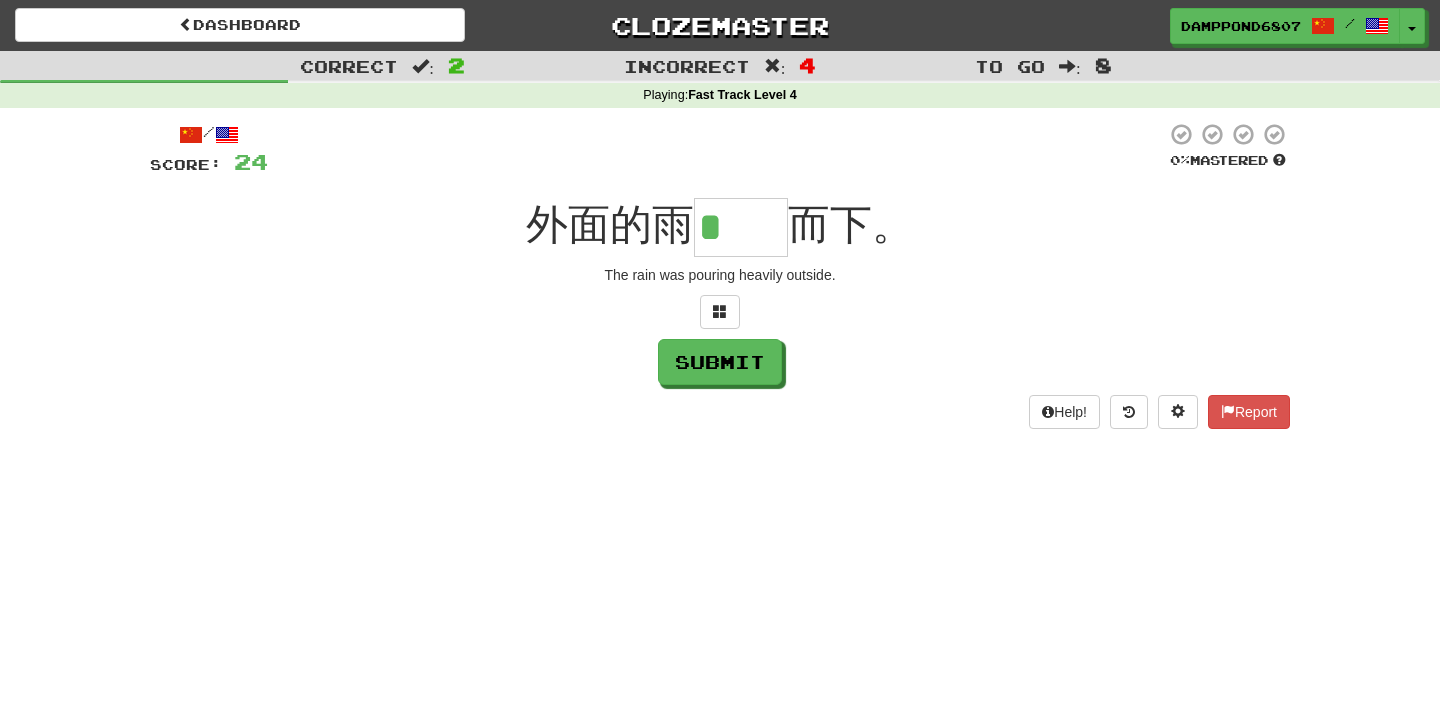 type on "**" 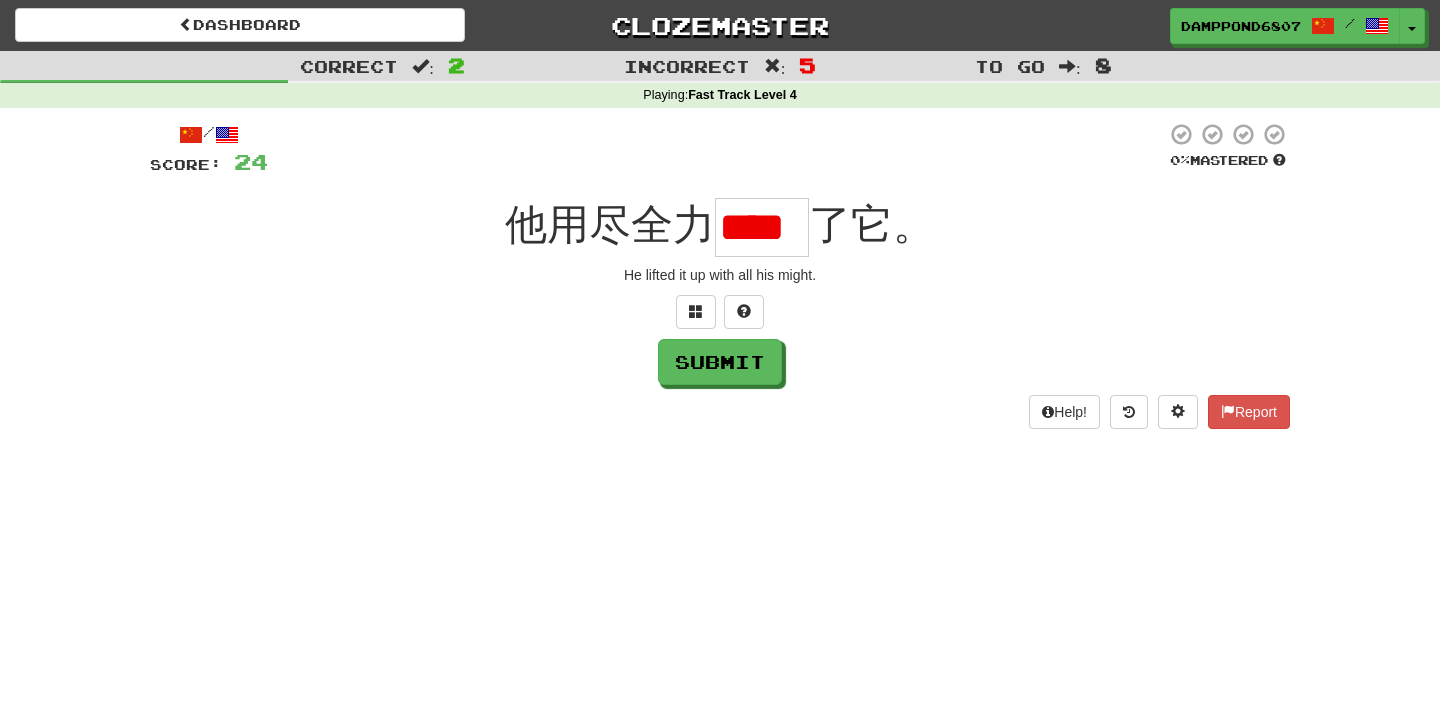 scroll, scrollTop: 0, scrollLeft: 0, axis: both 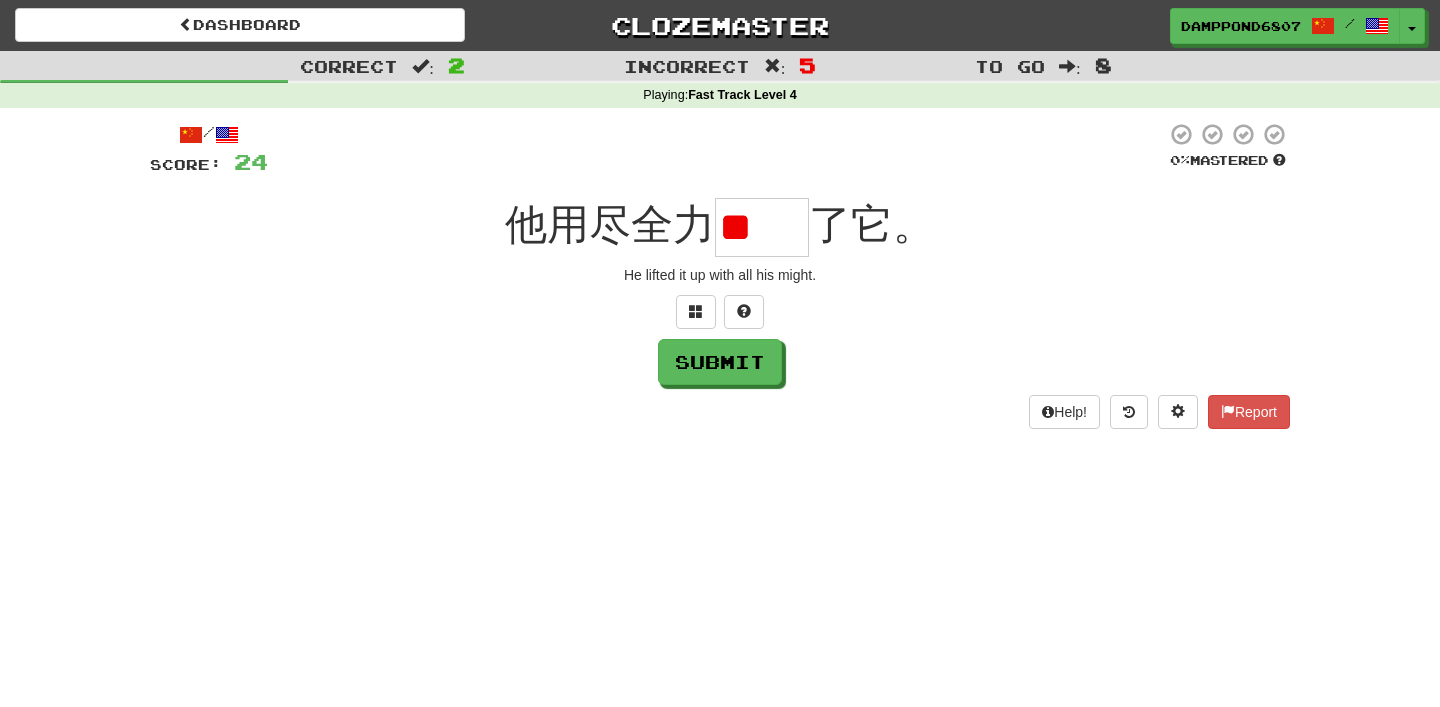 type on "*" 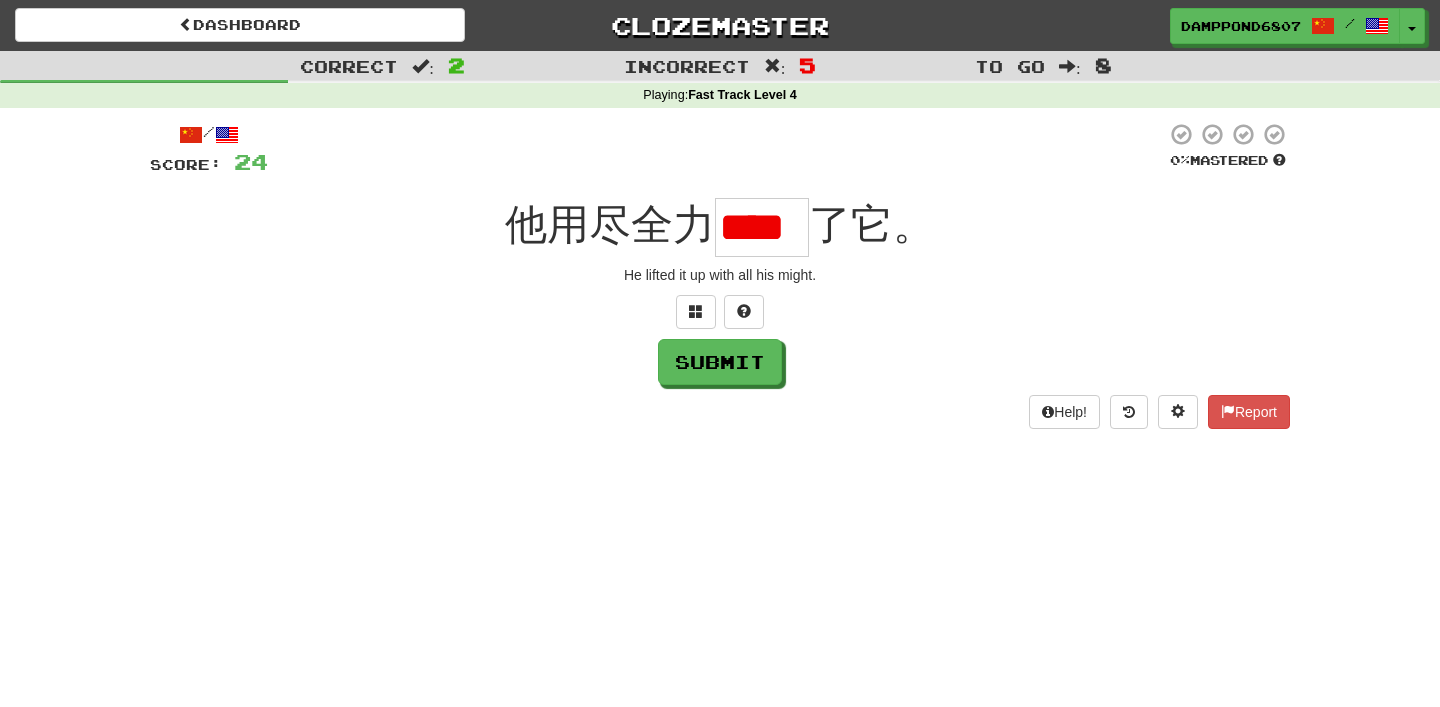 type on "*" 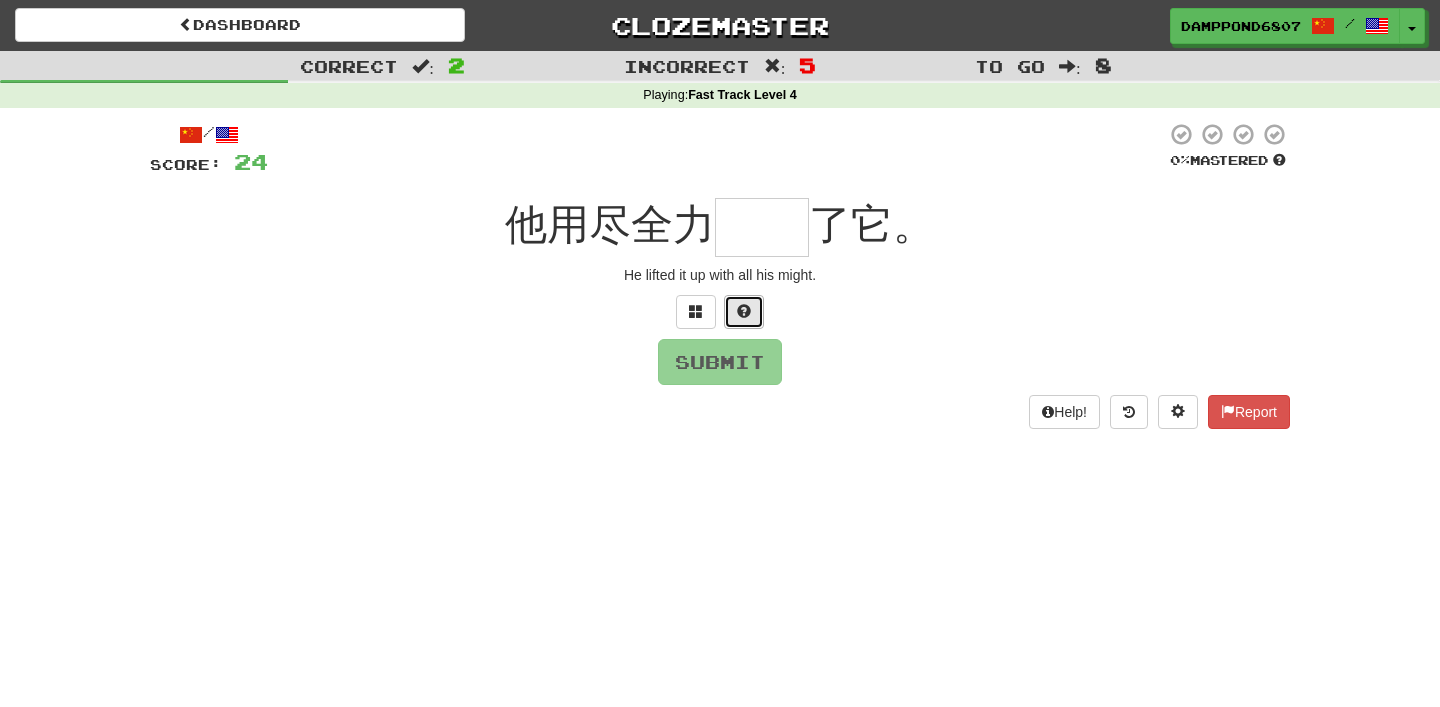 click at bounding box center (744, 311) 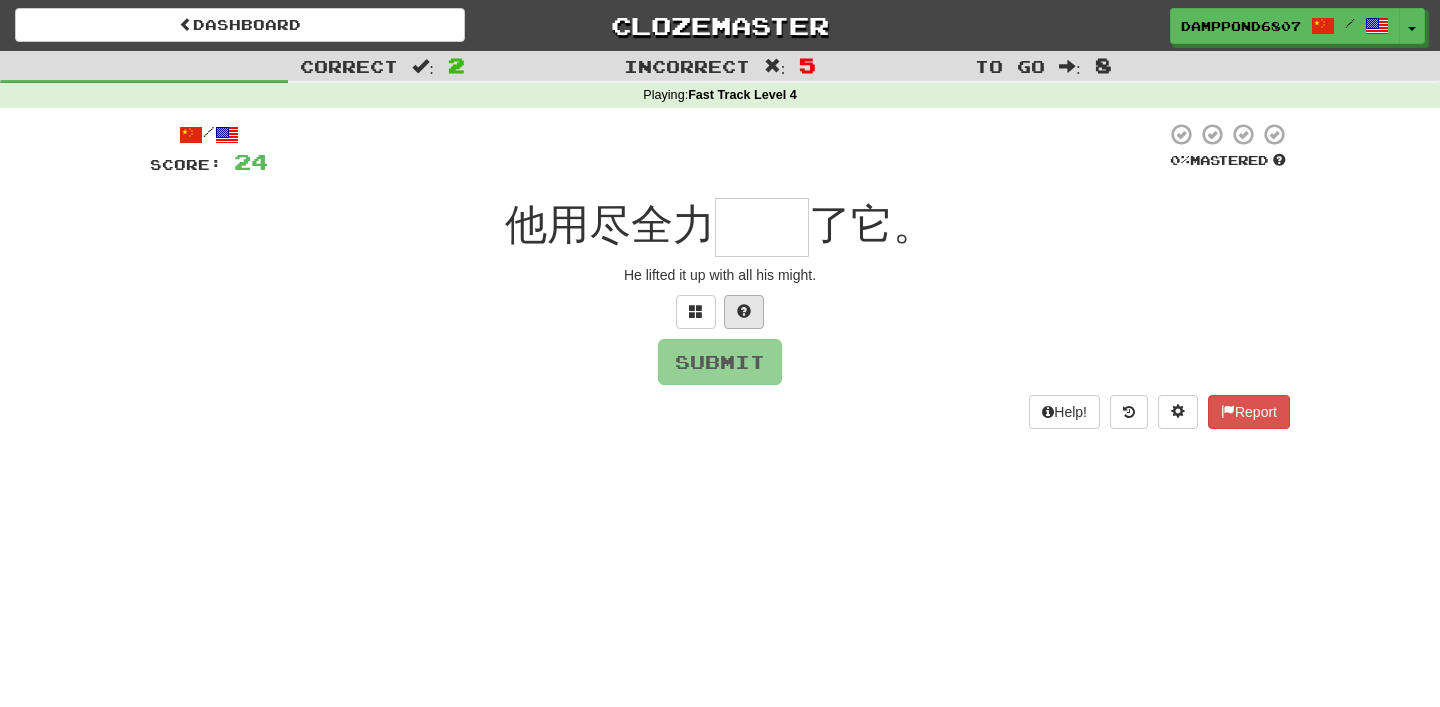 type on "*" 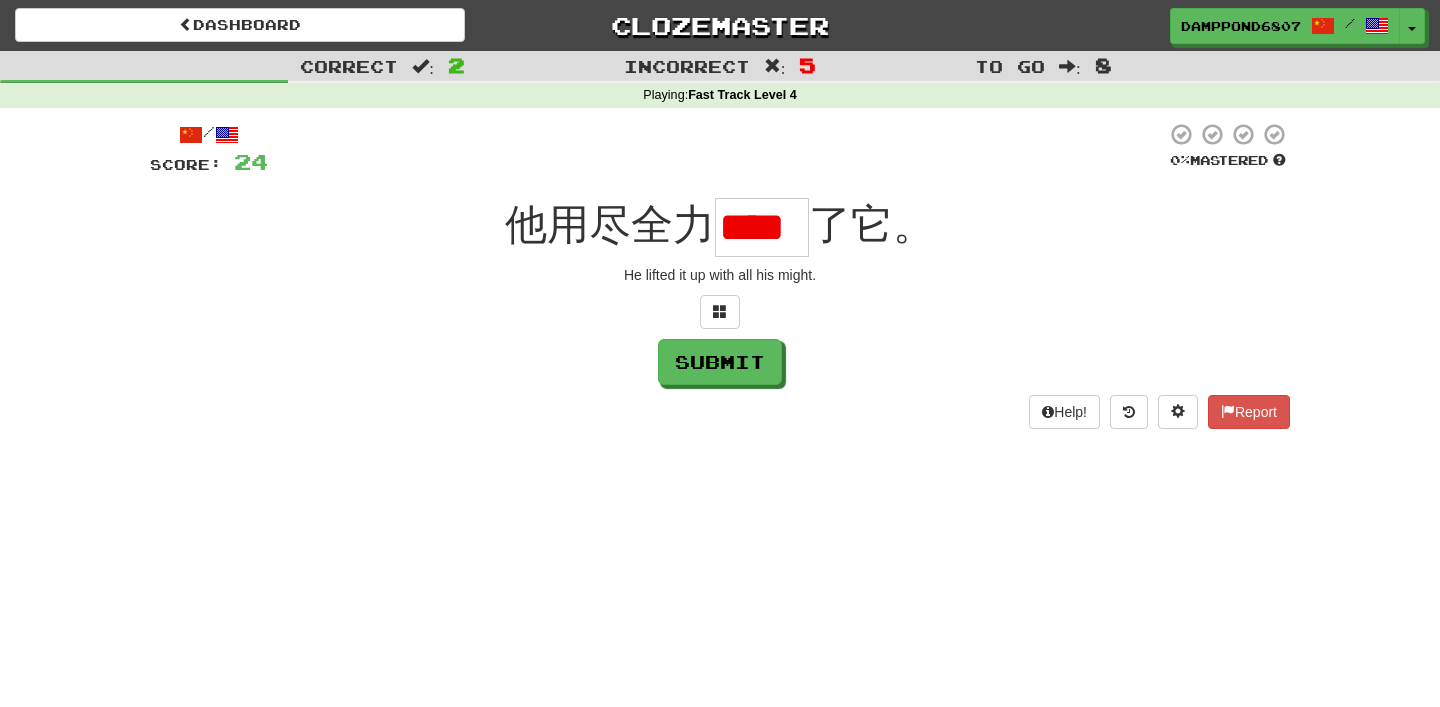 scroll, scrollTop: 0, scrollLeft: 0, axis: both 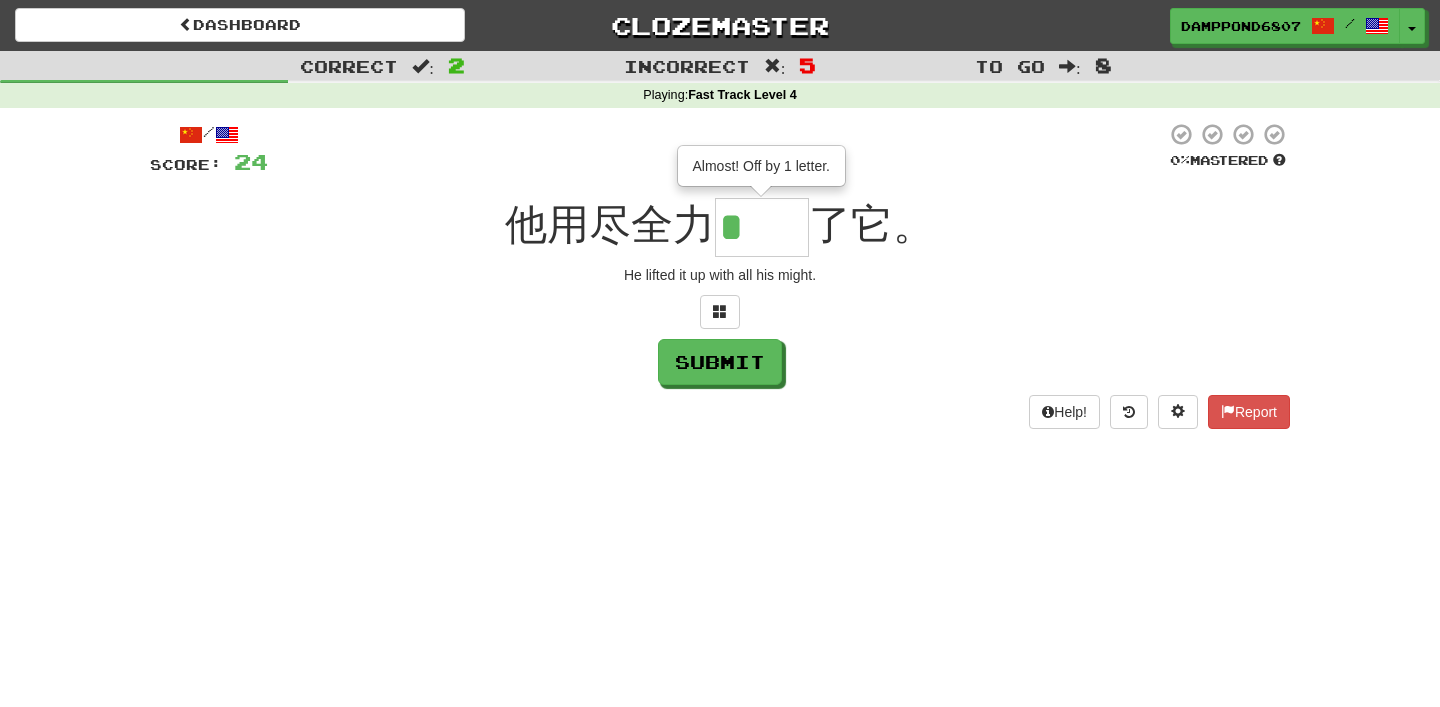 type on "**" 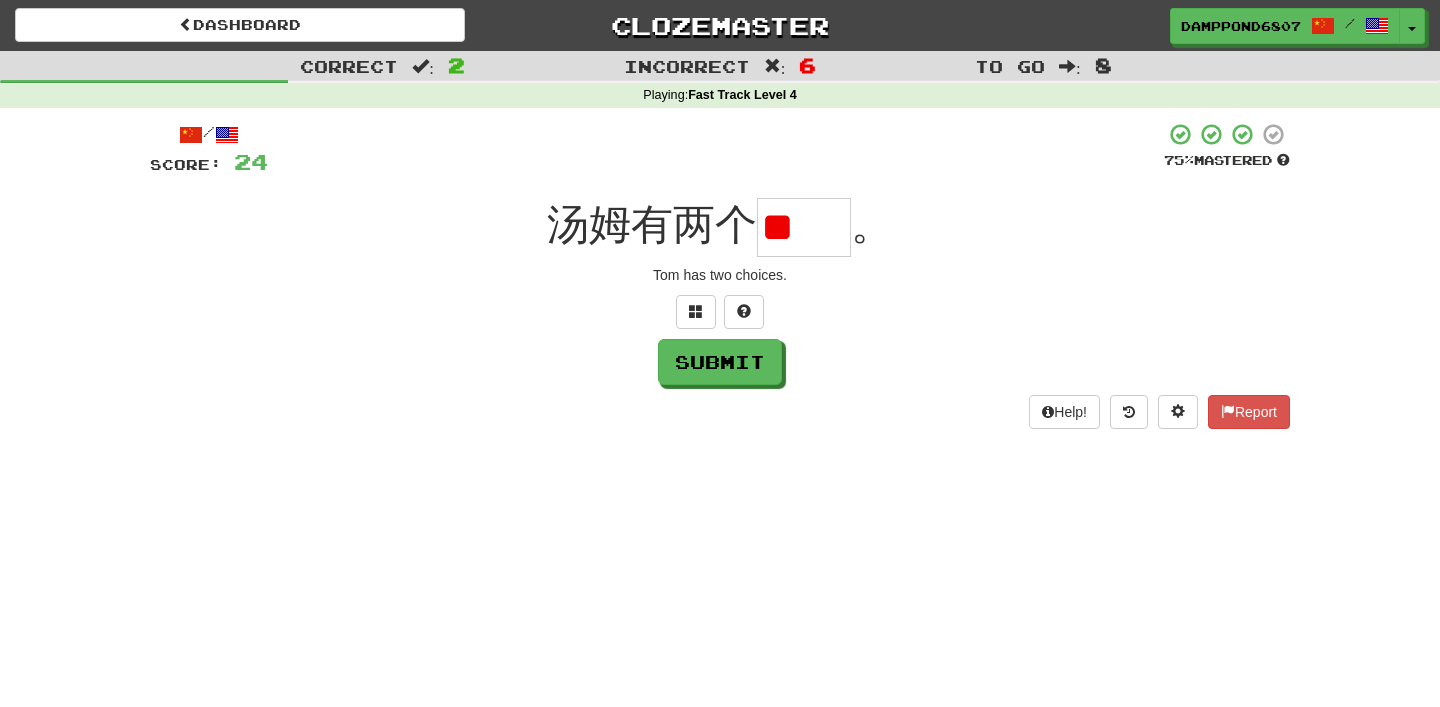 scroll, scrollTop: 0, scrollLeft: 0, axis: both 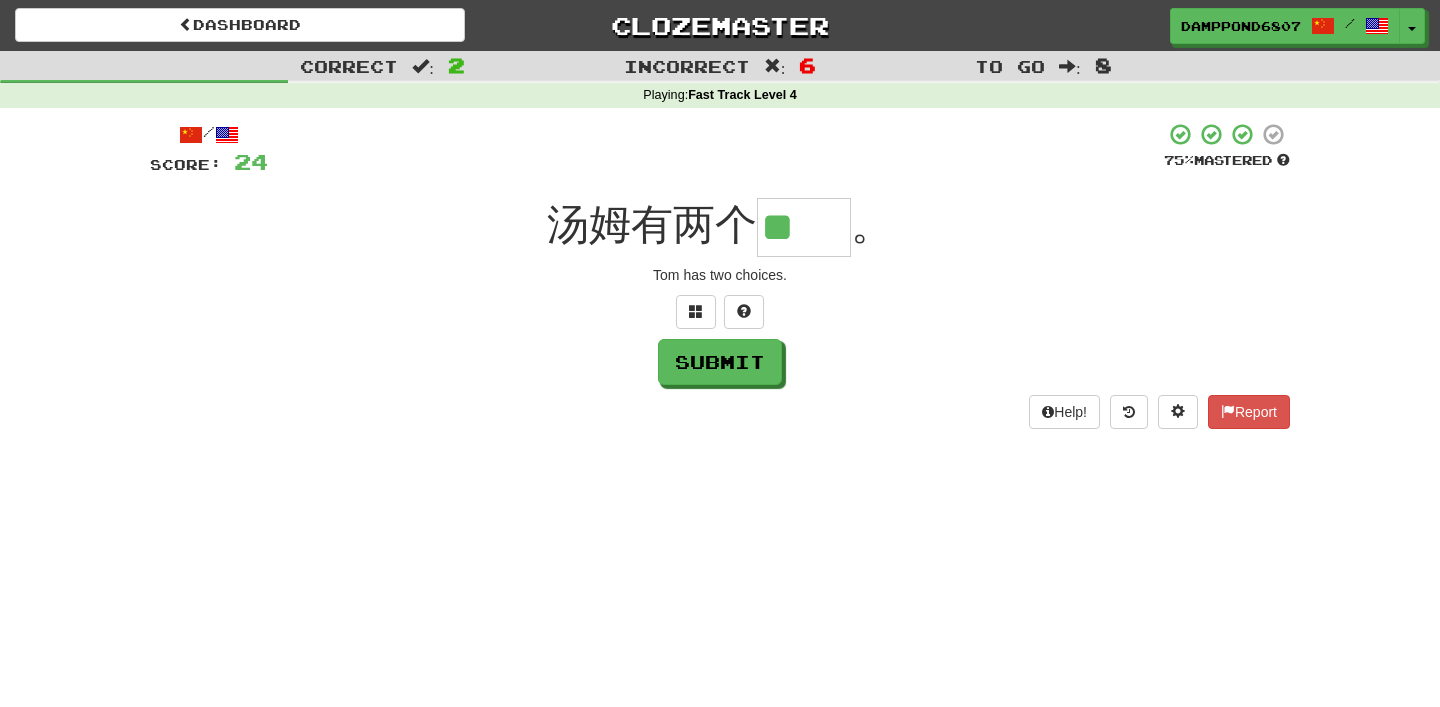 type on "**" 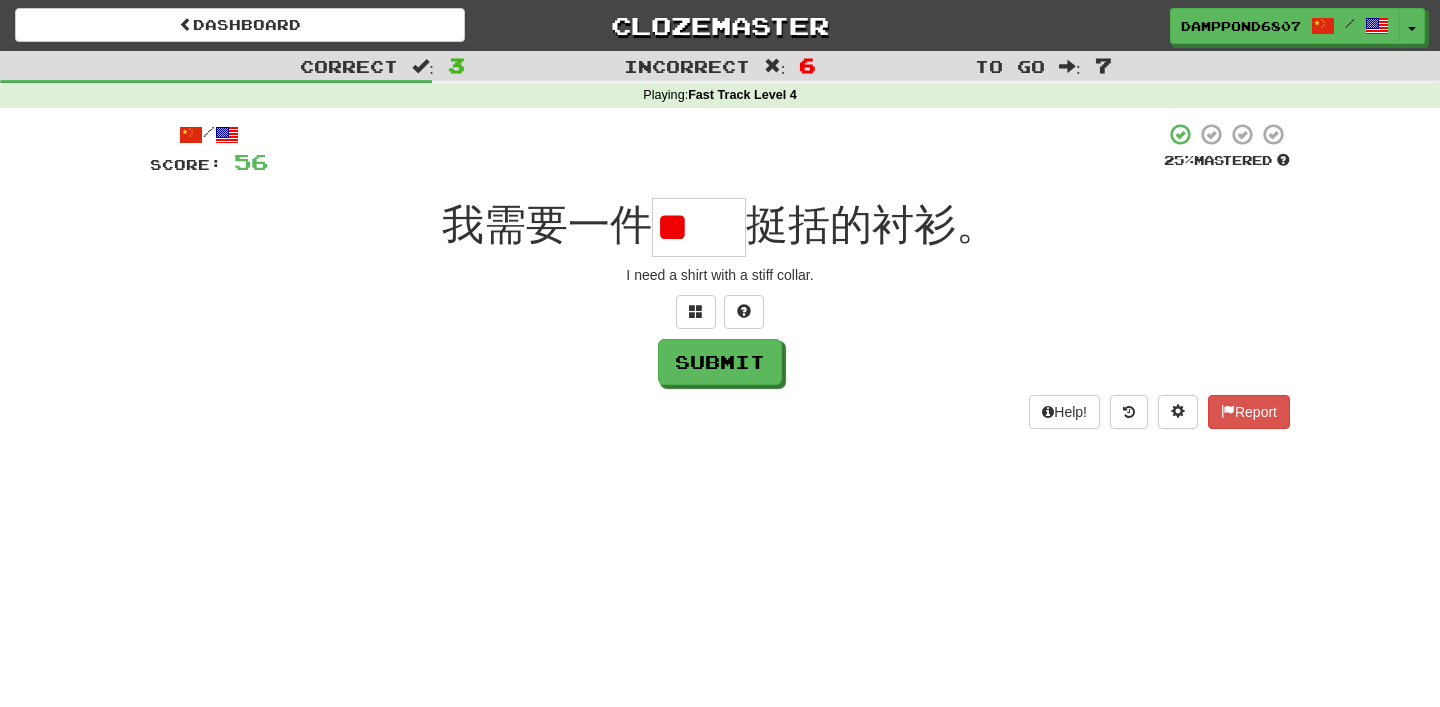 type on "*" 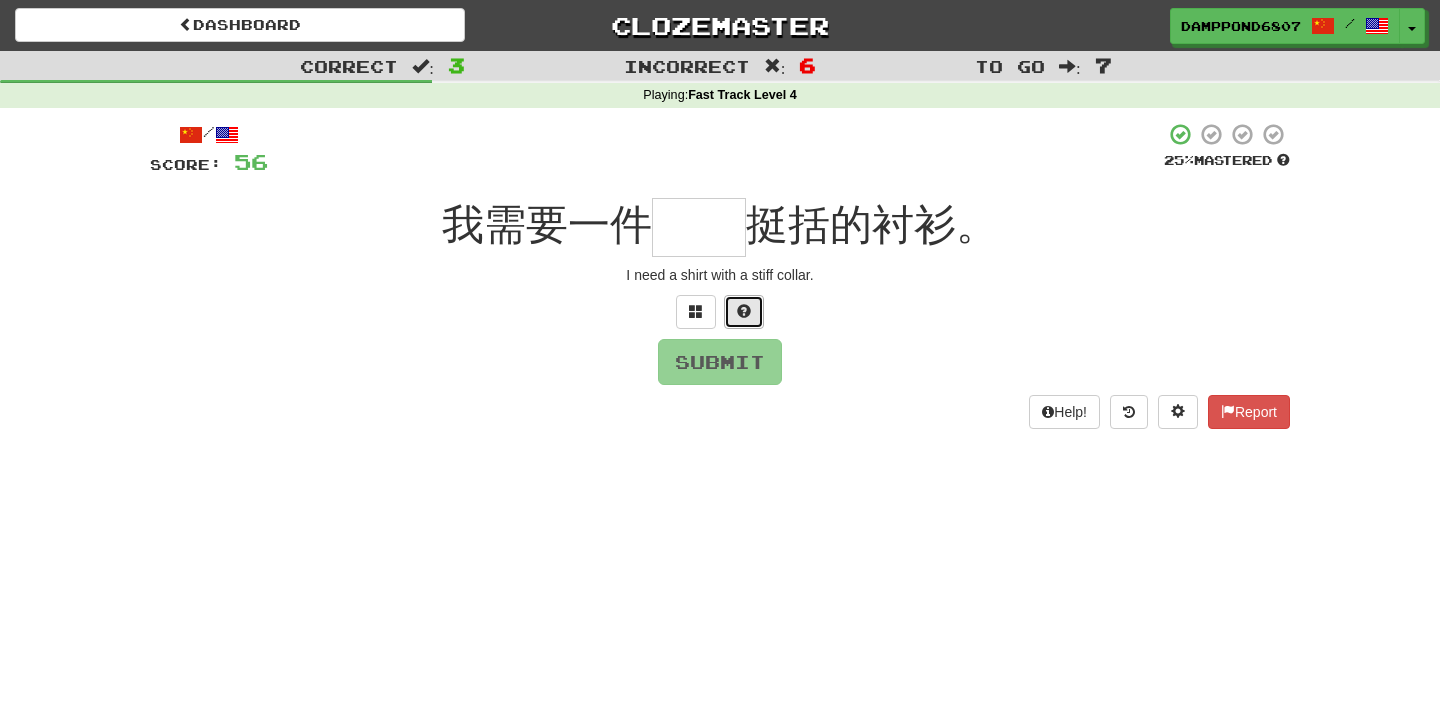 click at bounding box center (744, 311) 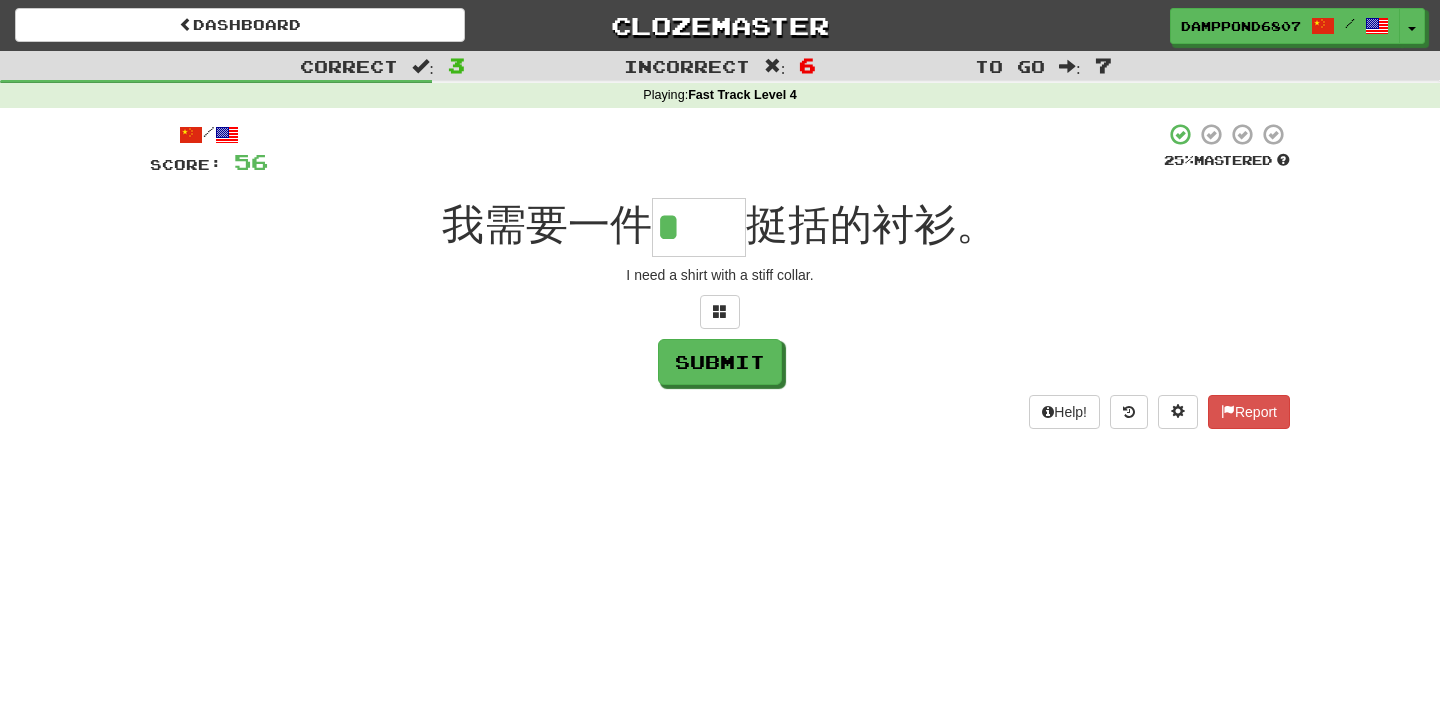type on "**" 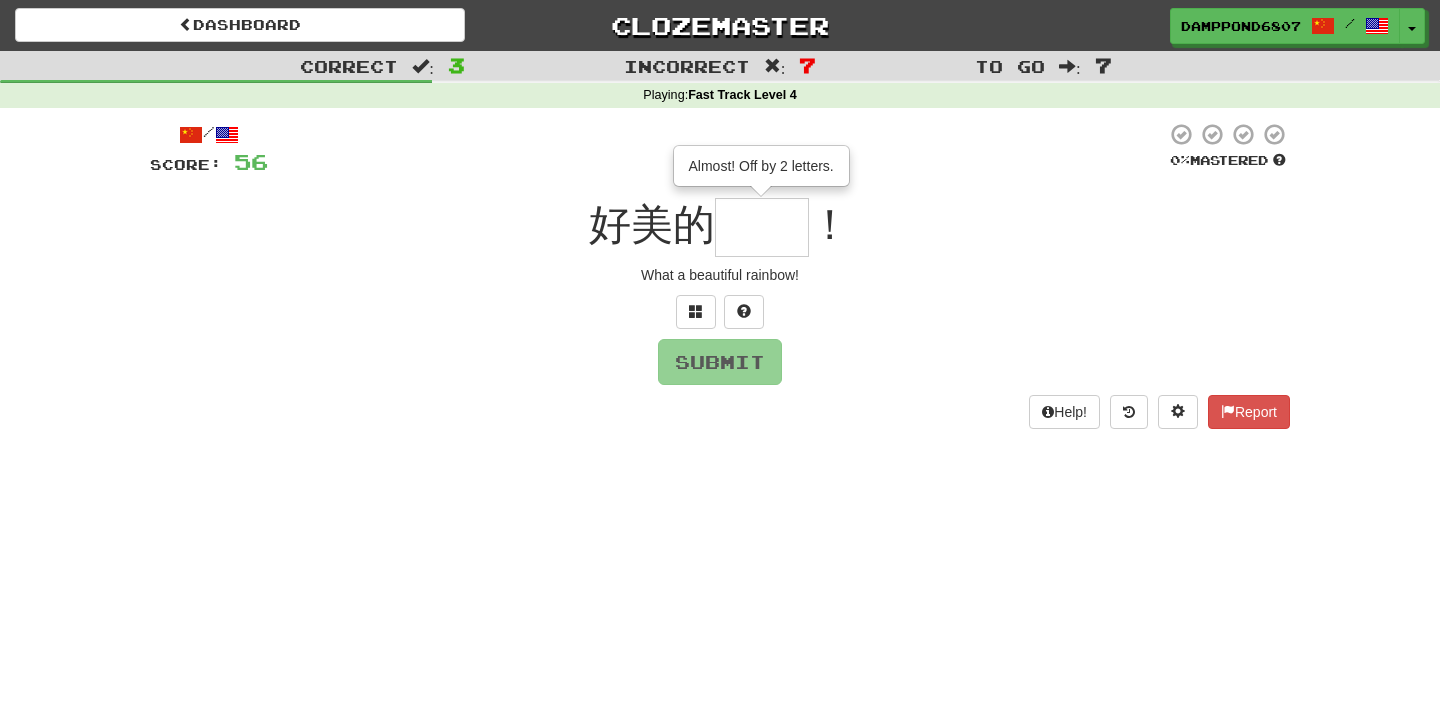 type on "**" 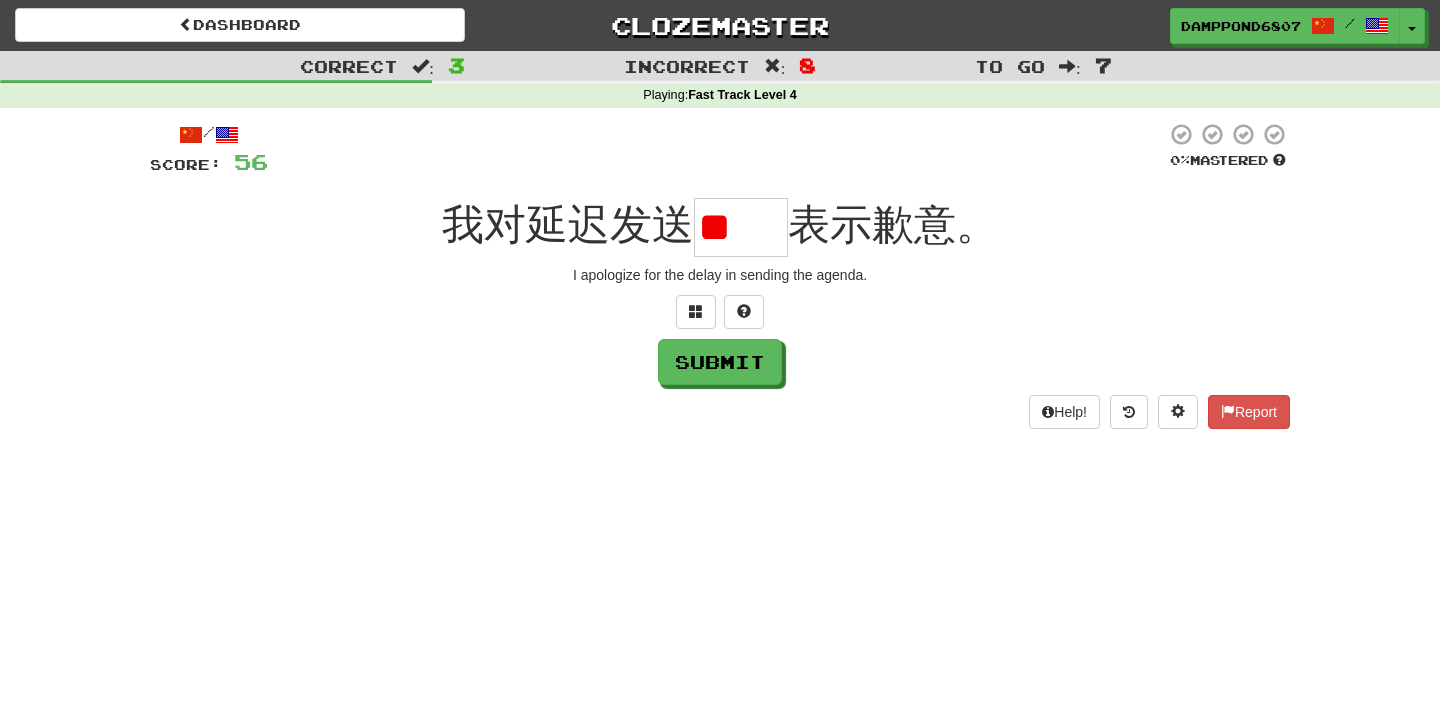 type on "*" 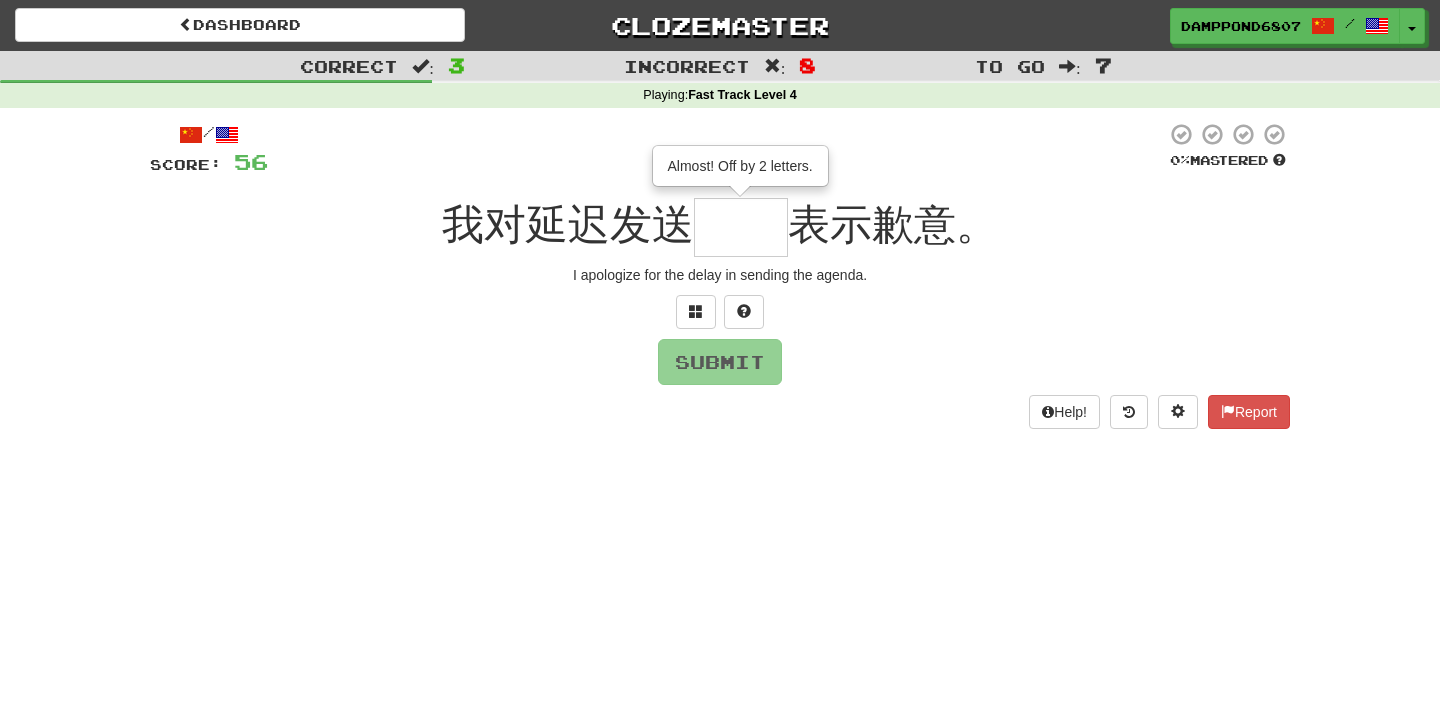 type on "**" 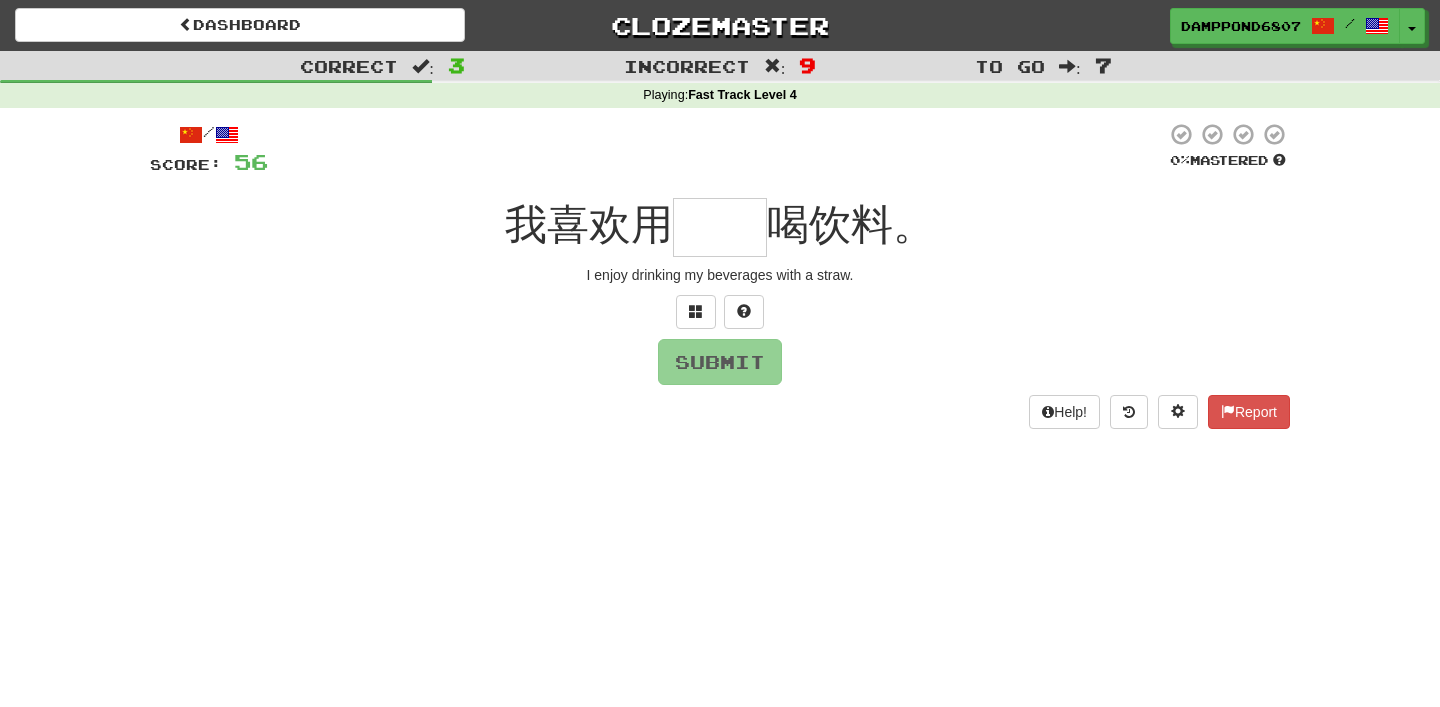 type on "**" 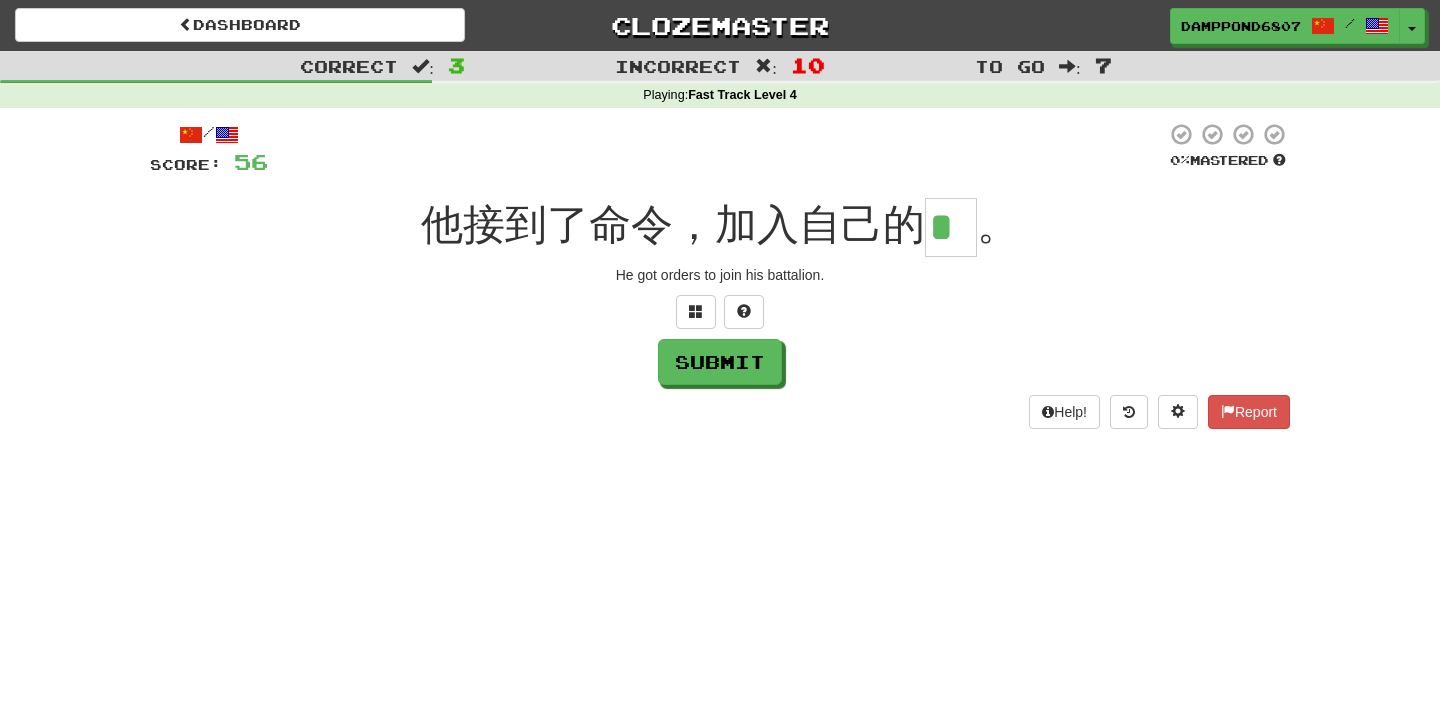 scroll, scrollTop: 0, scrollLeft: 0, axis: both 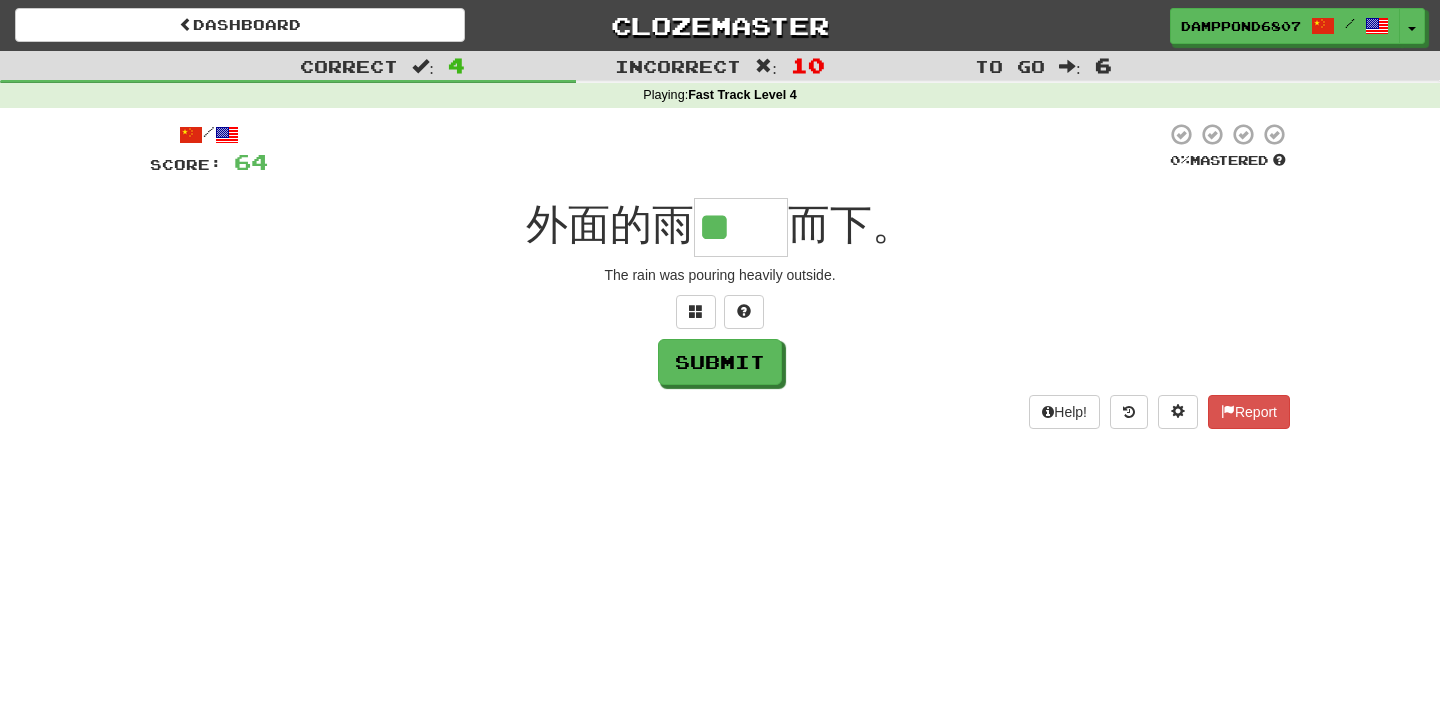 type on "**" 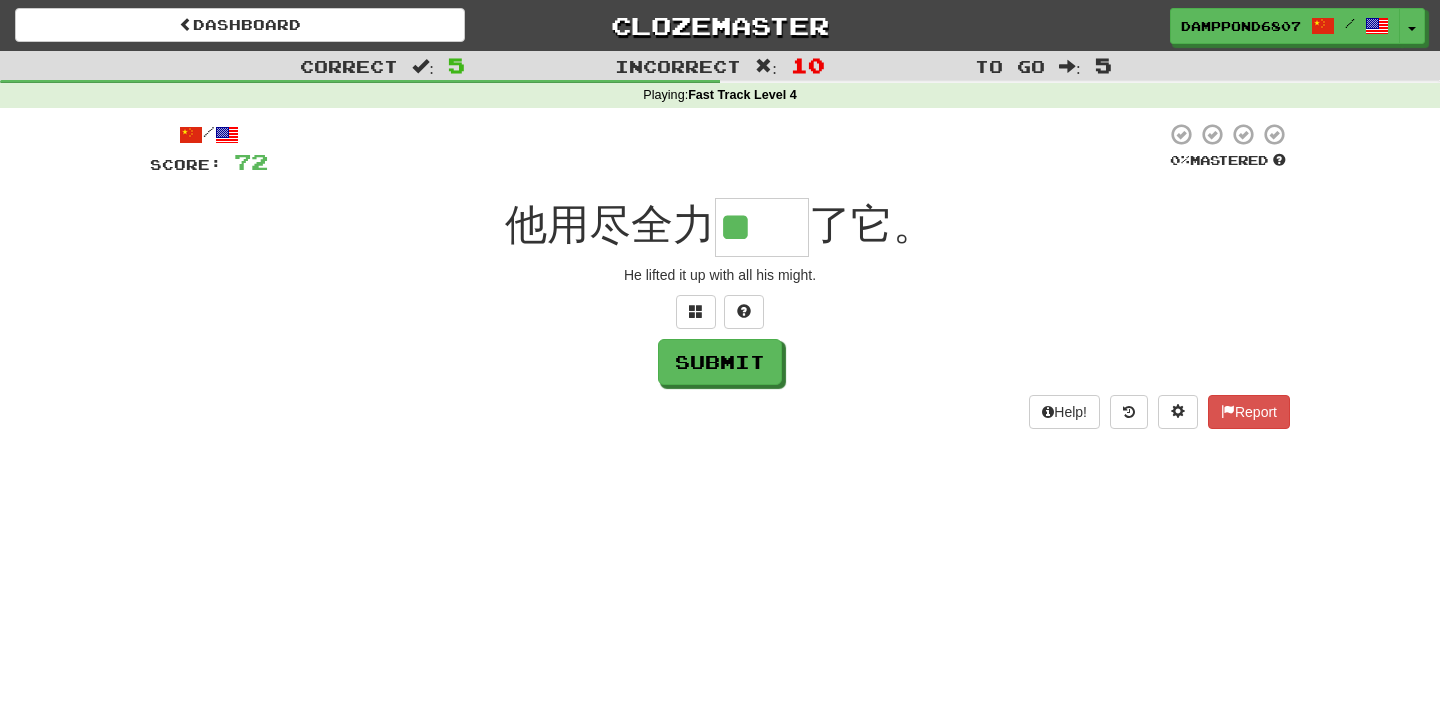 type on "**" 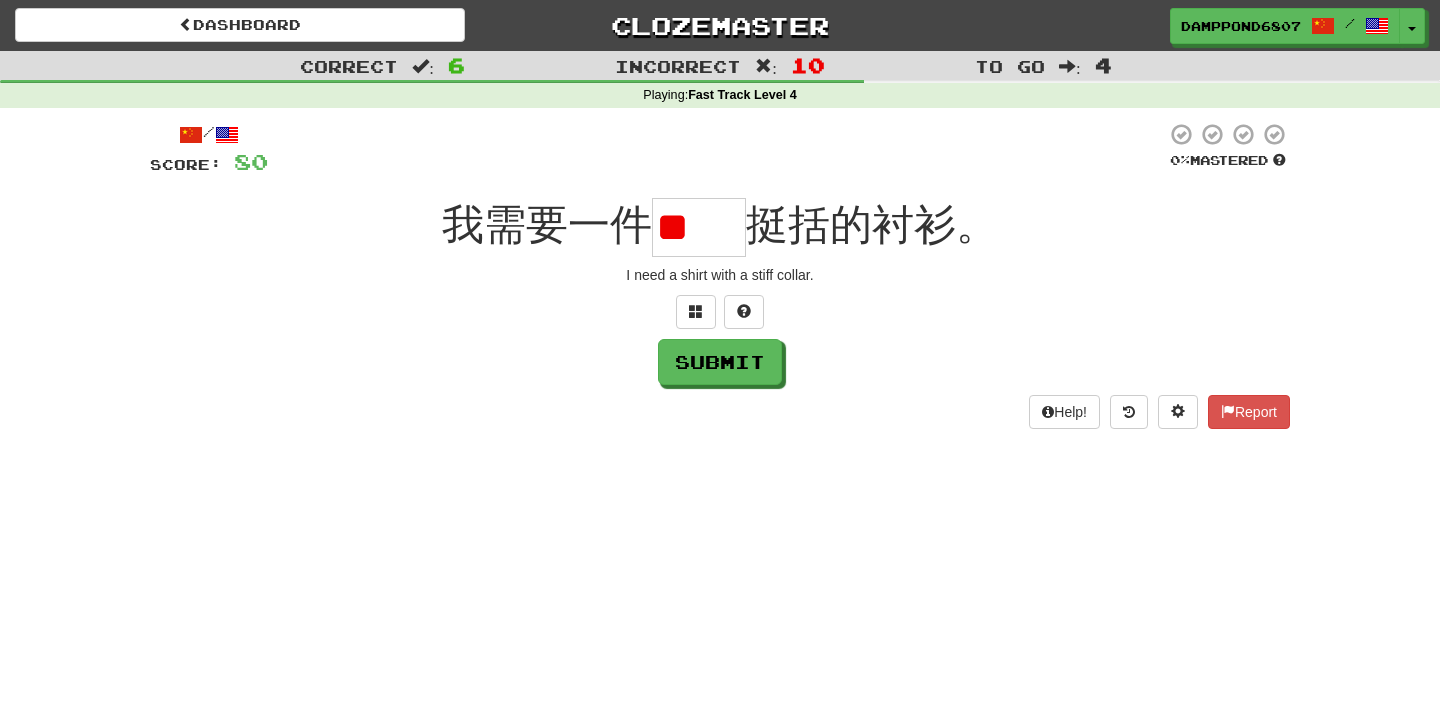scroll, scrollTop: 0, scrollLeft: 0, axis: both 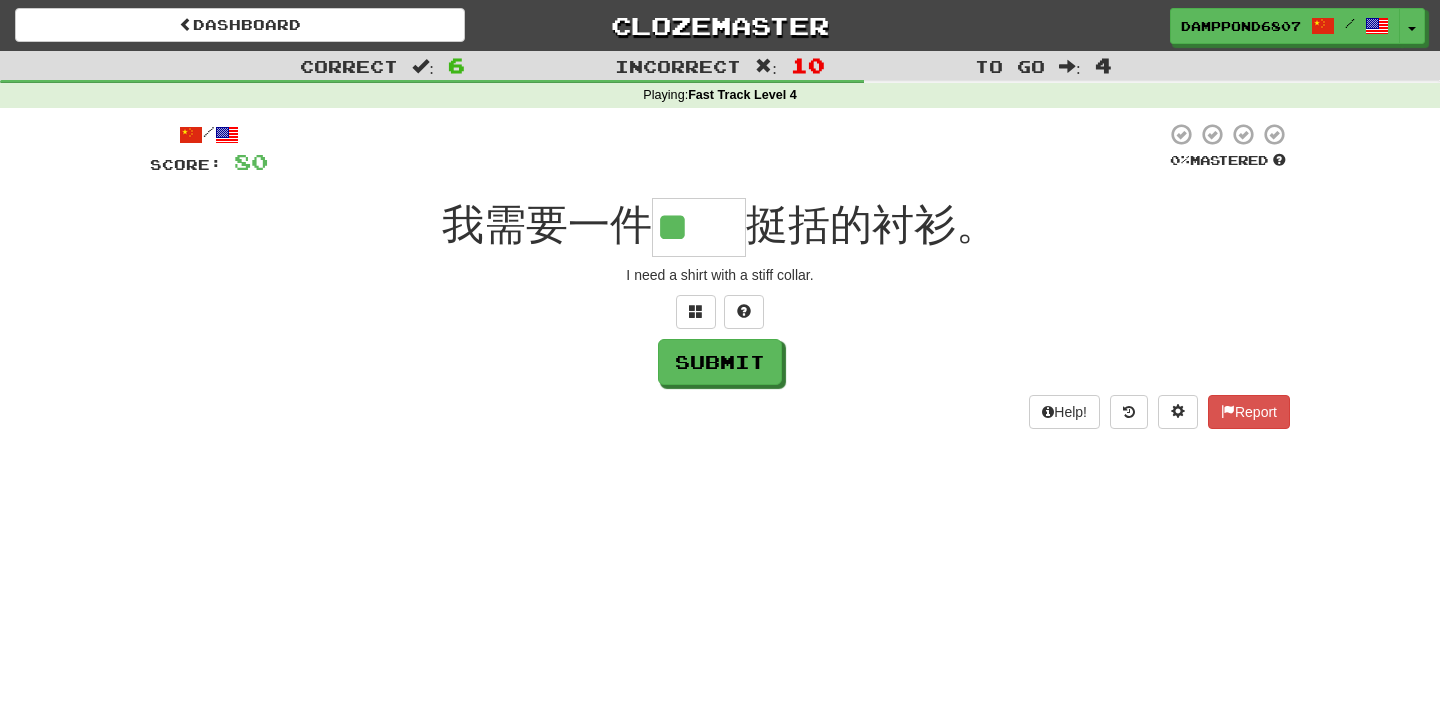 type on "**" 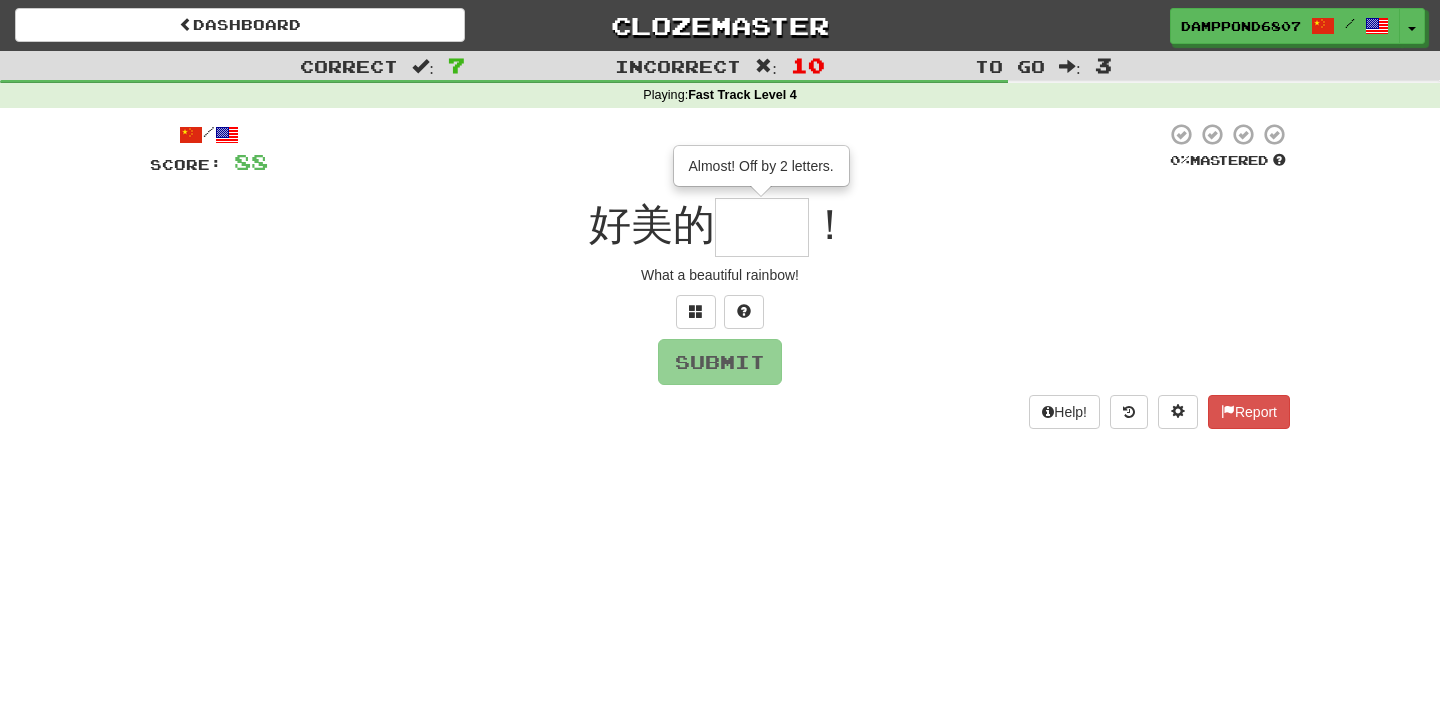 type on "**" 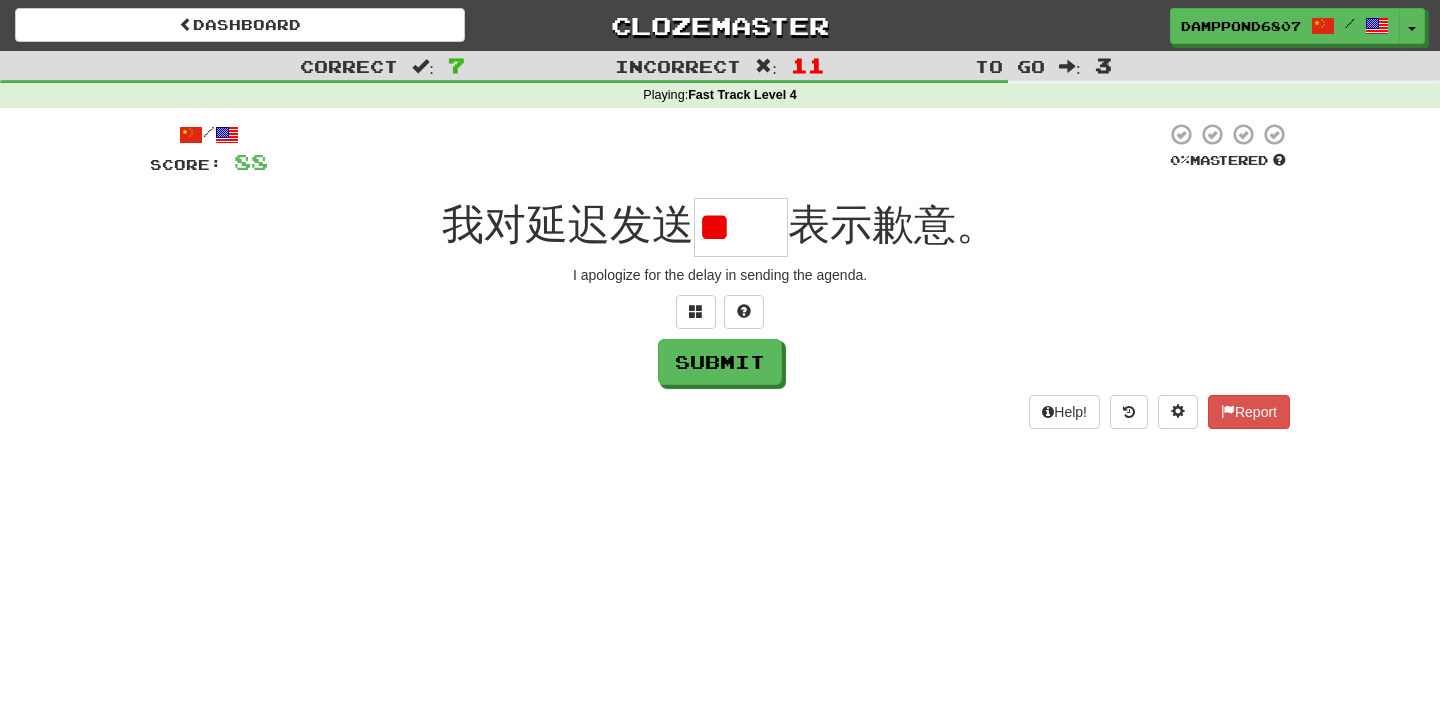 scroll, scrollTop: 0, scrollLeft: 0, axis: both 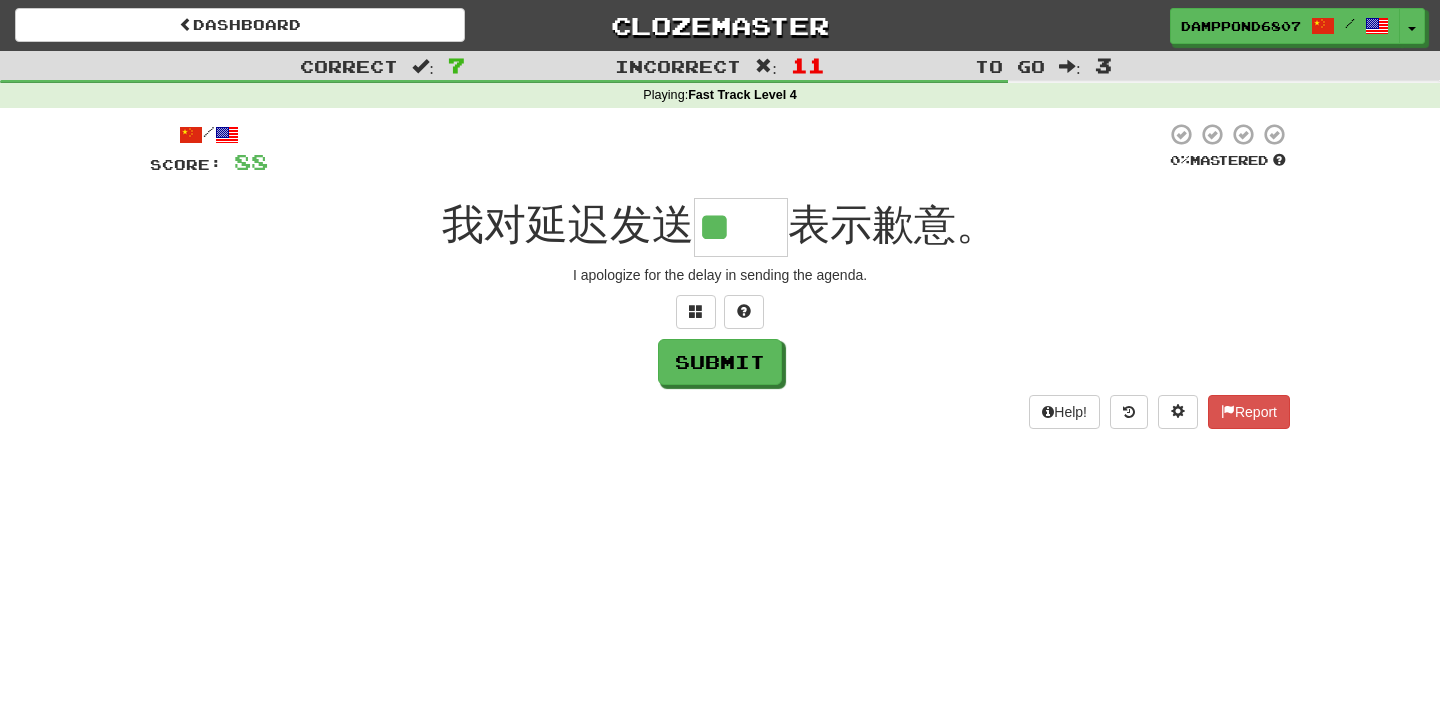 type on "**" 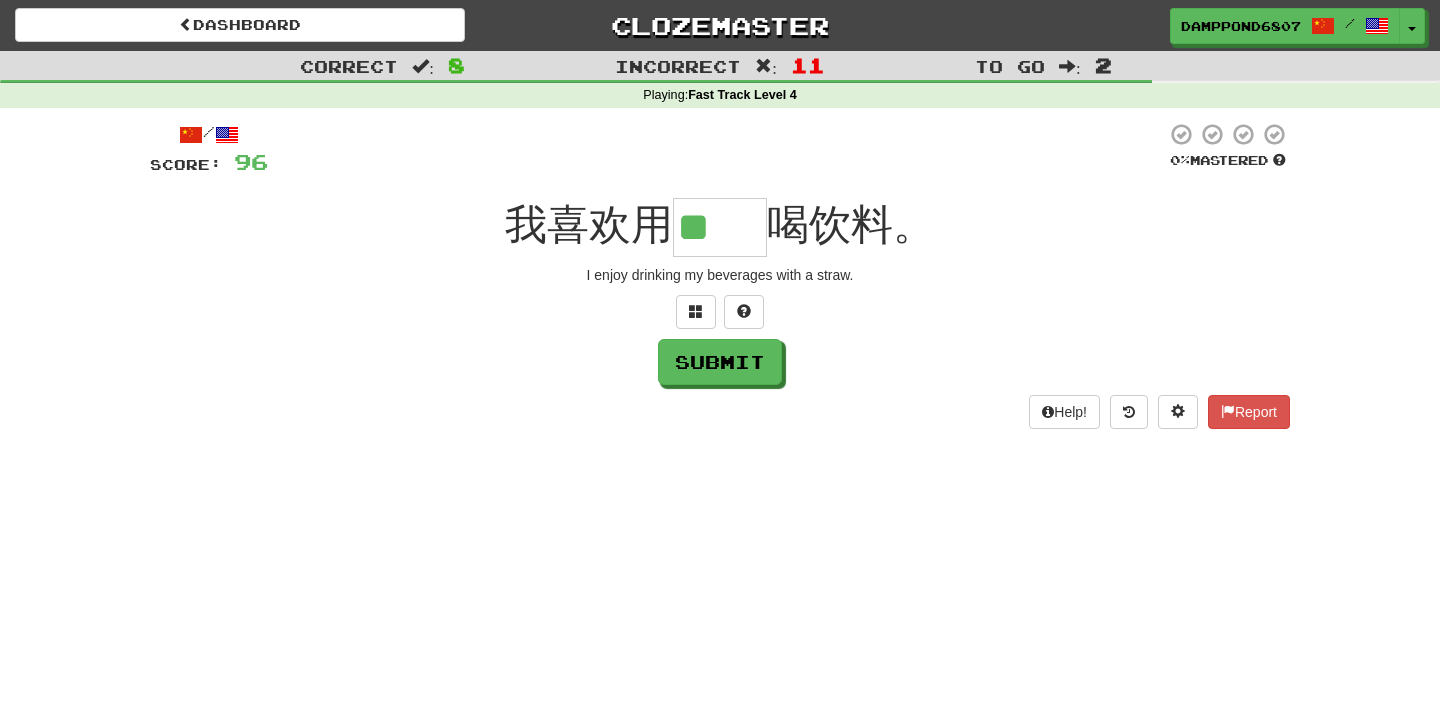 scroll, scrollTop: 0, scrollLeft: 0, axis: both 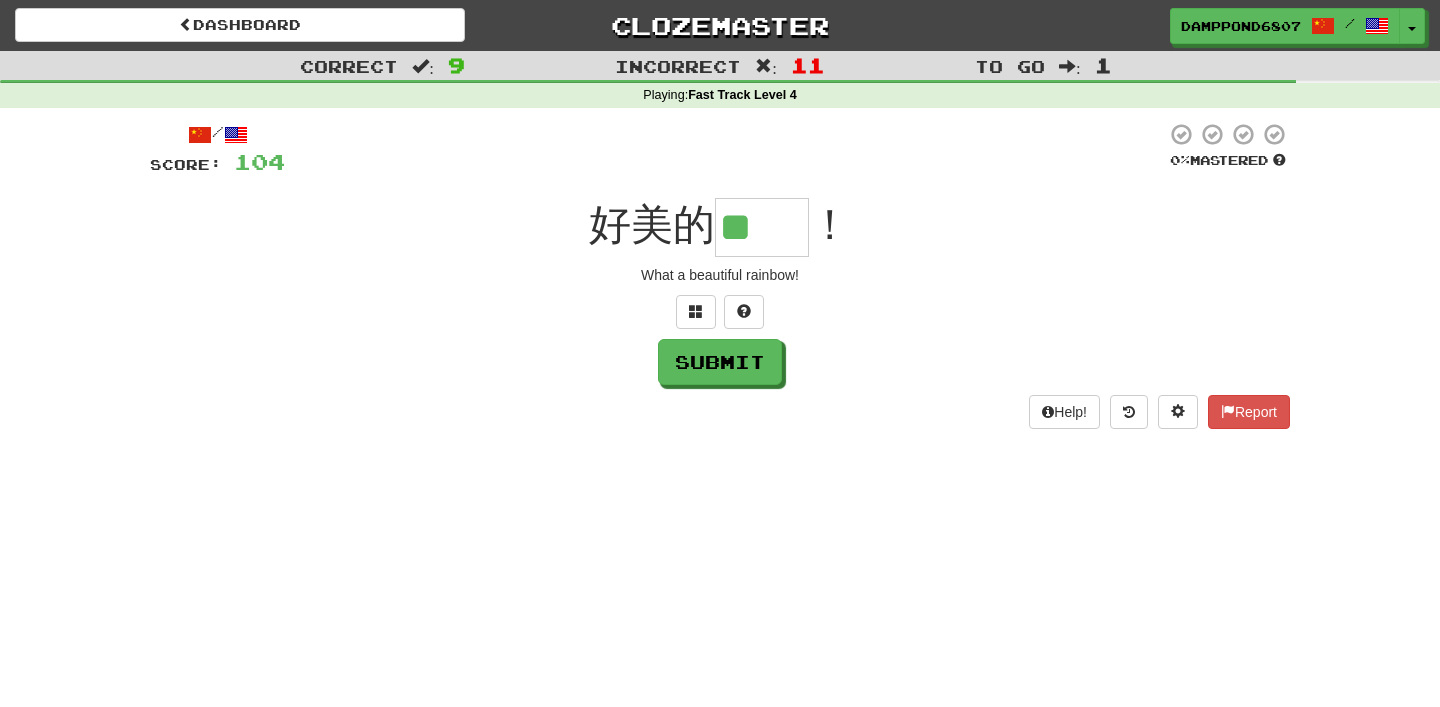 type on "**" 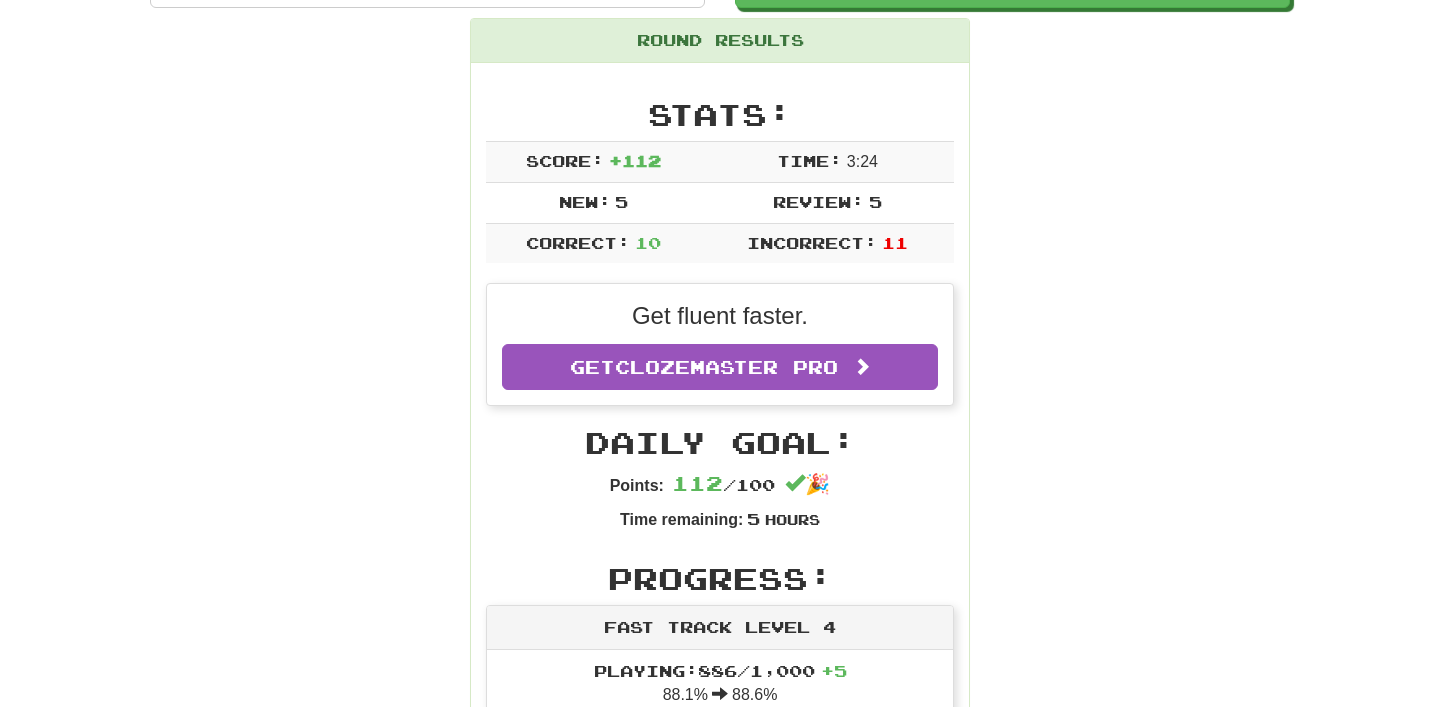 scroll, scrollTop: 0, scrollLeft: 0, axis: both 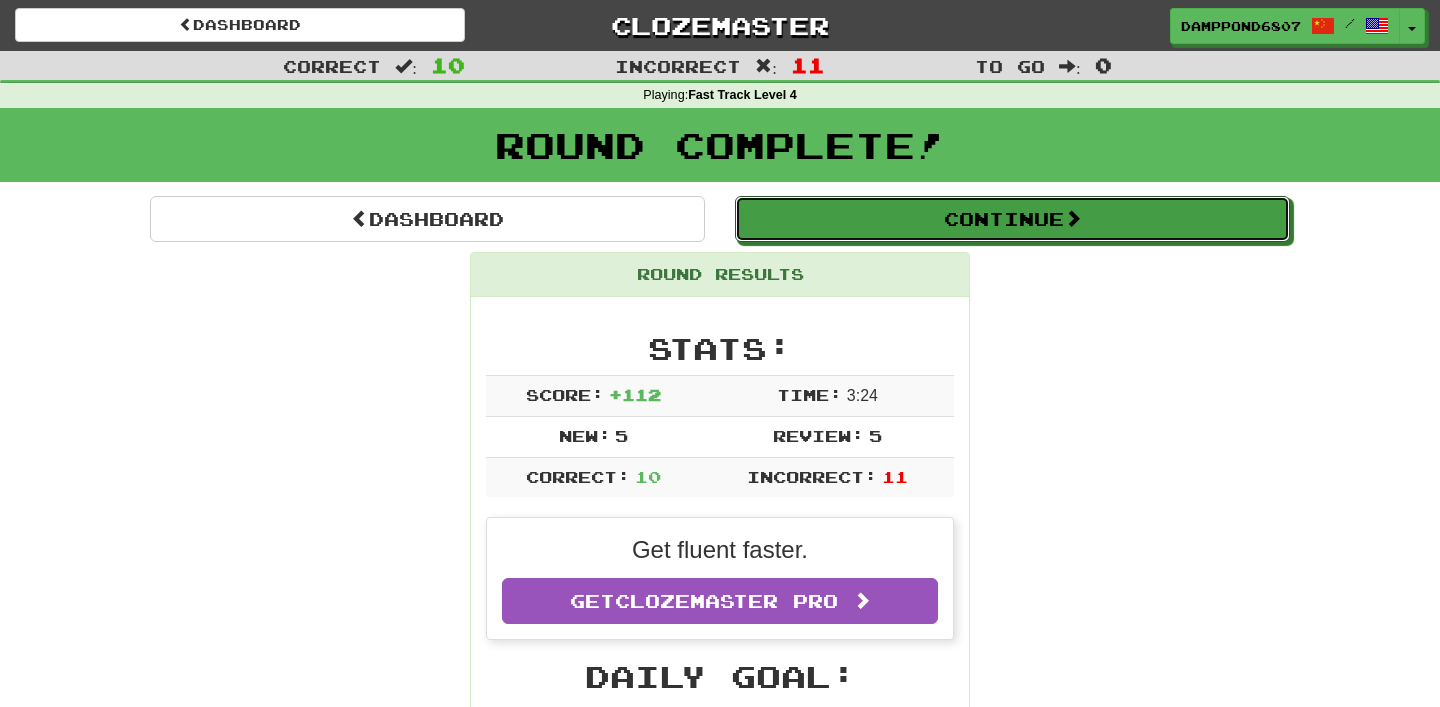 click on "Continue" at bounding box center [1012, 219] 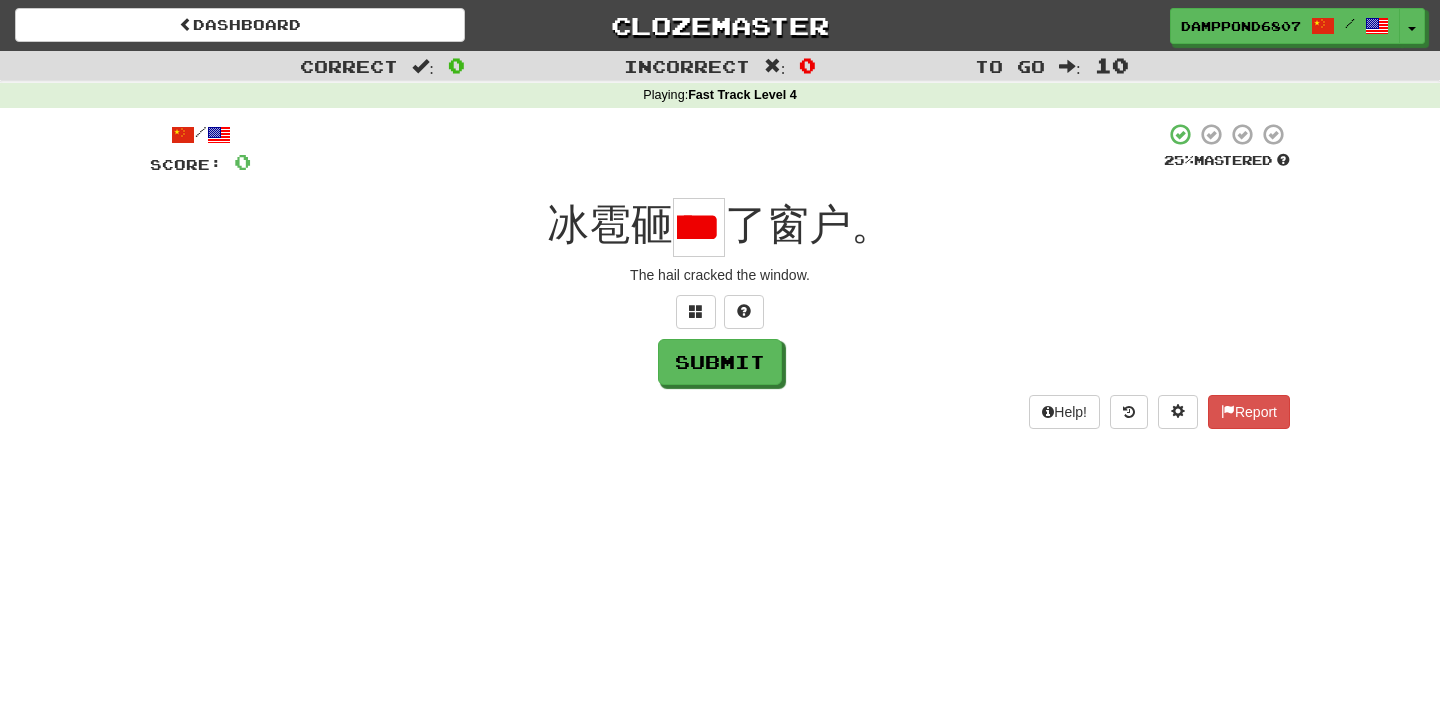 scroll, scrollTop: 0, scrollLeft: 34, axis: horizontal 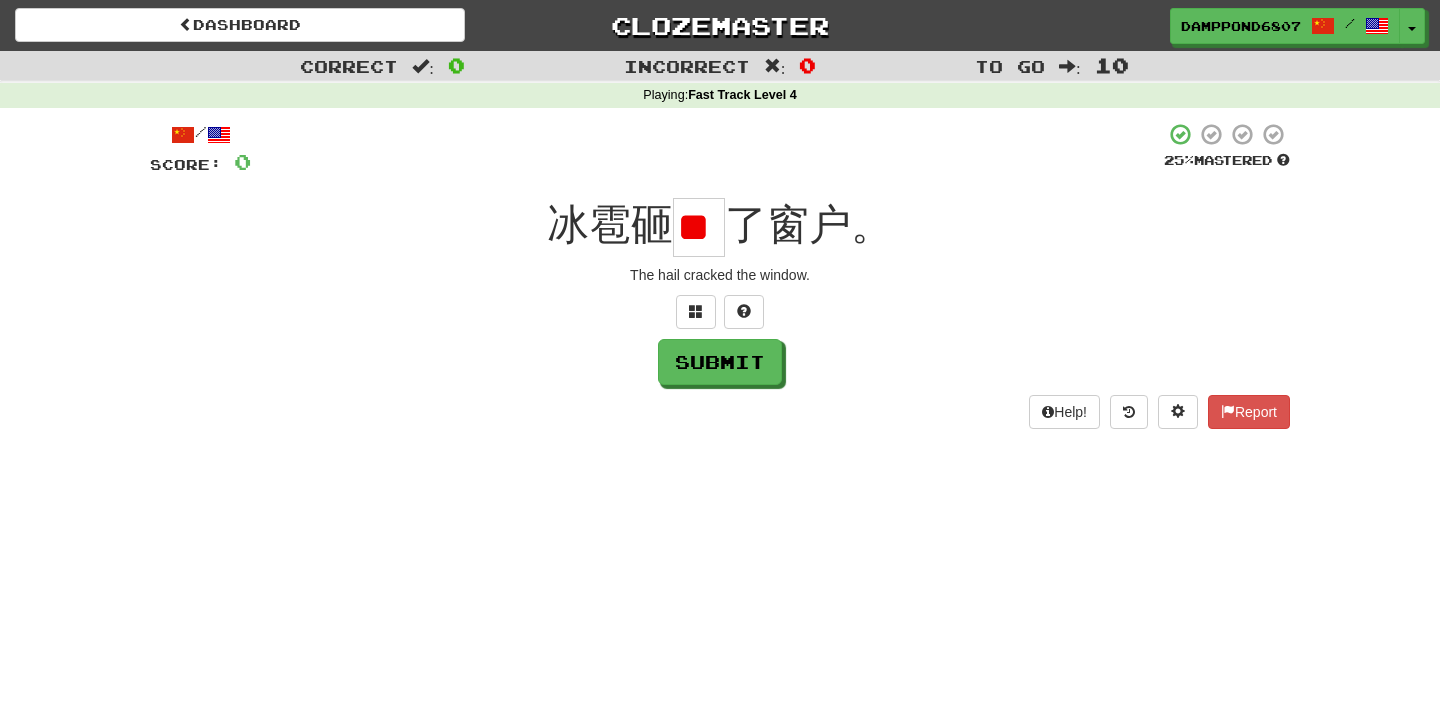 type on "*" 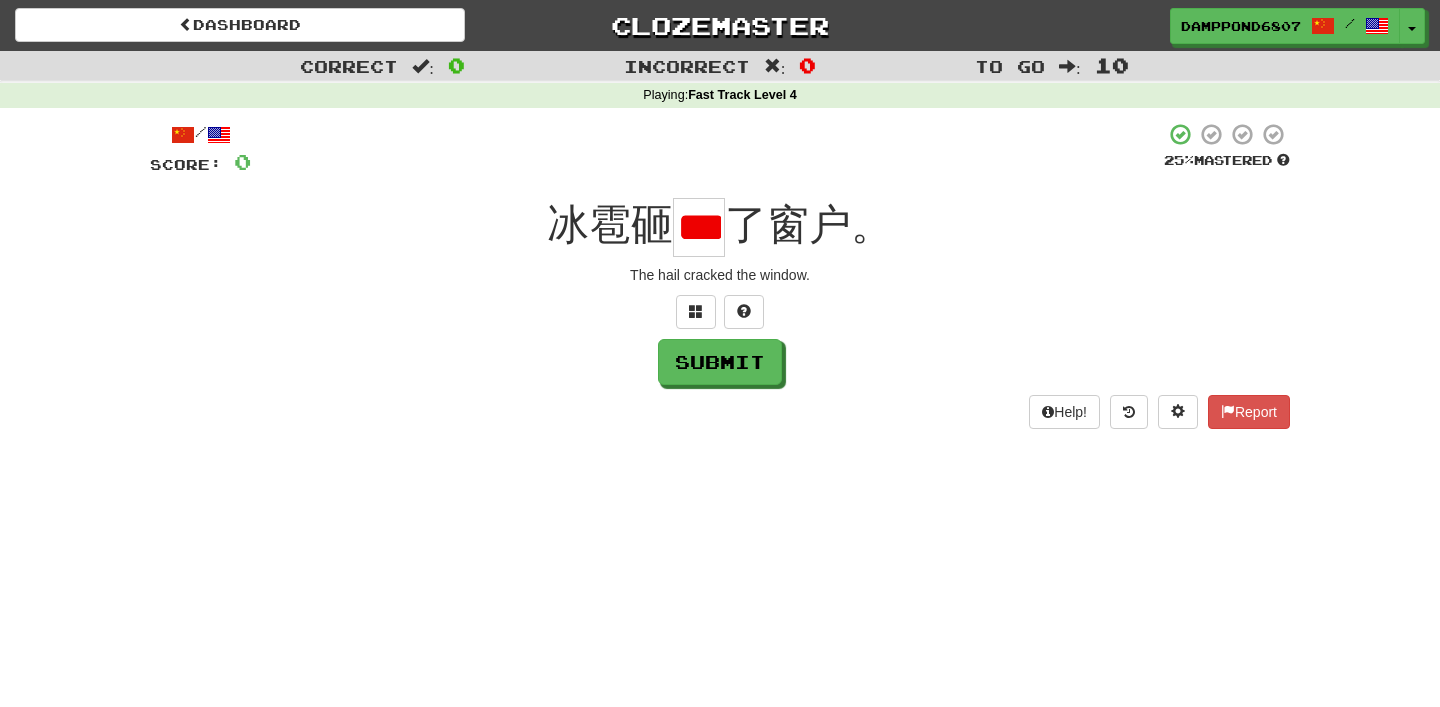 scroll, scrollTop: 0, scrollLeft: 23, axis: horizontal 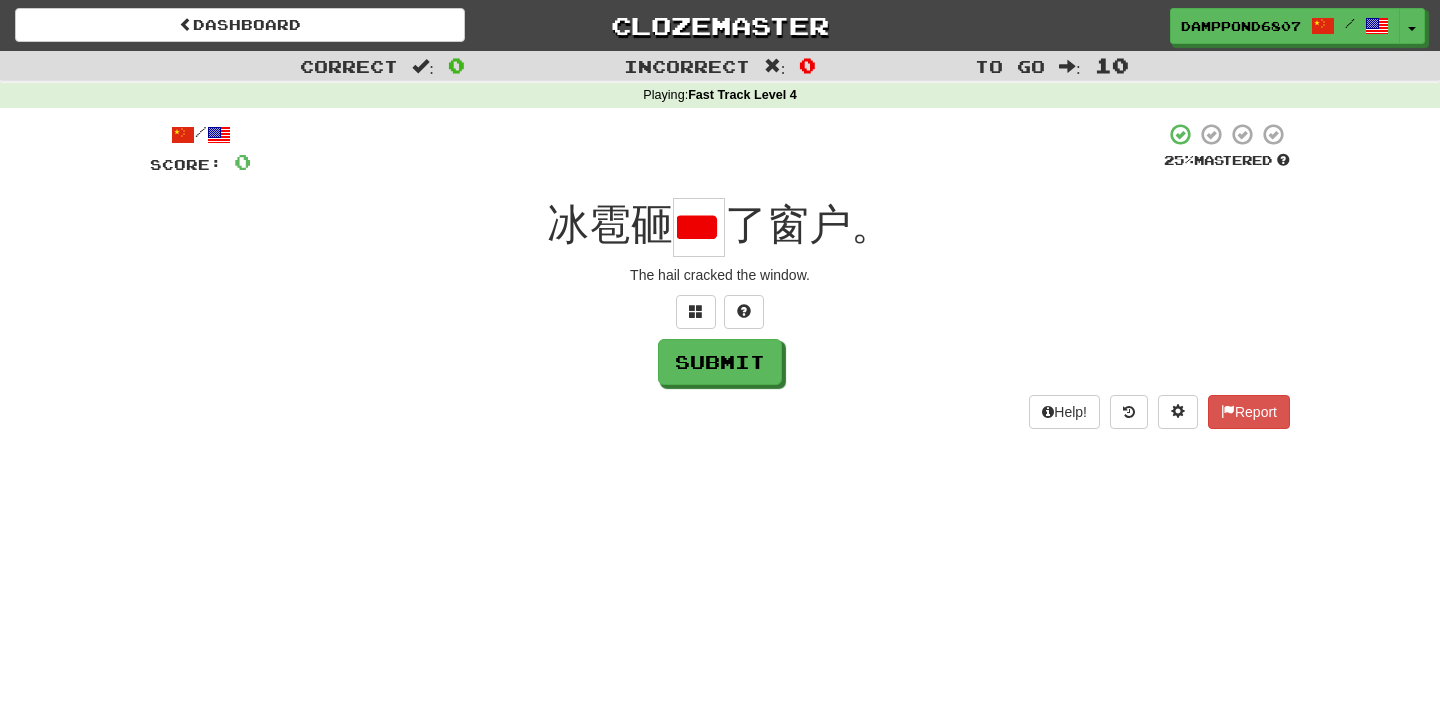 type on "*" 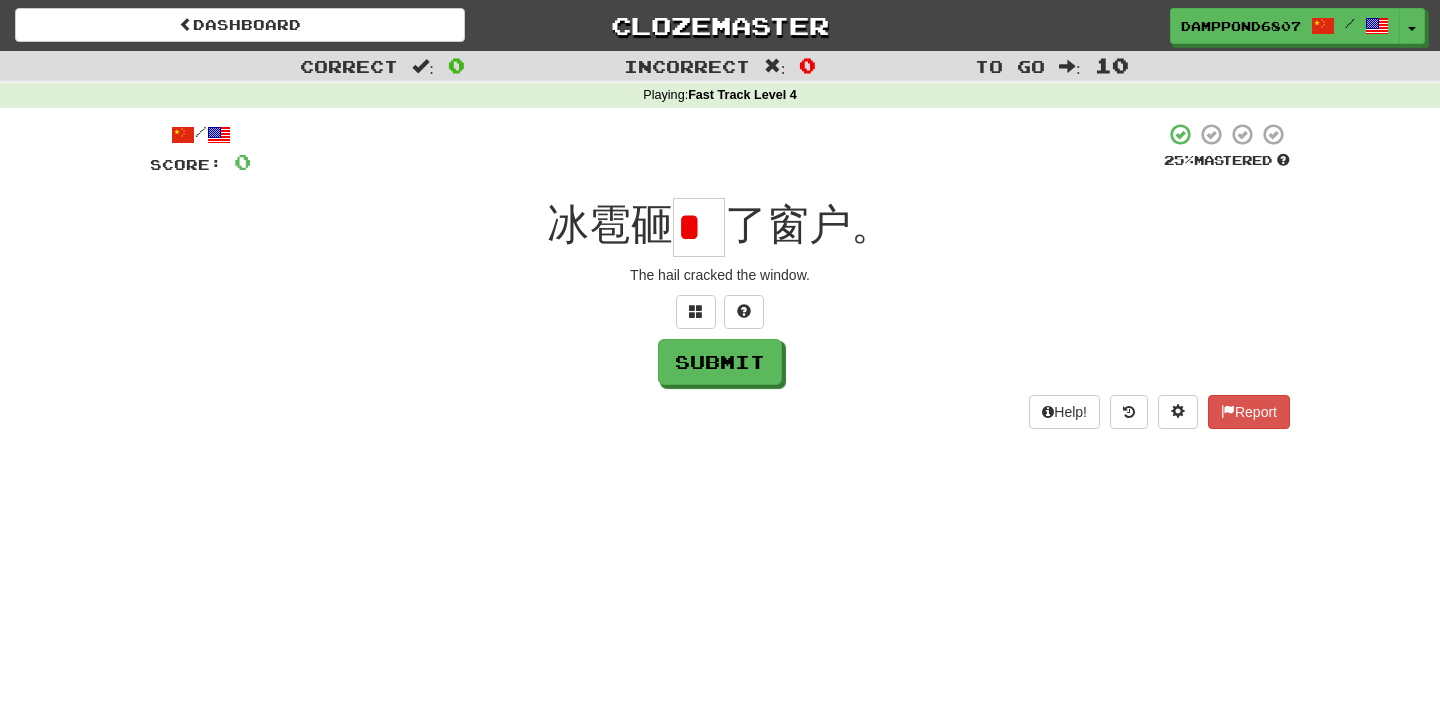 scroll, scrollTop: 0, scrollLeft: 0, axis: both 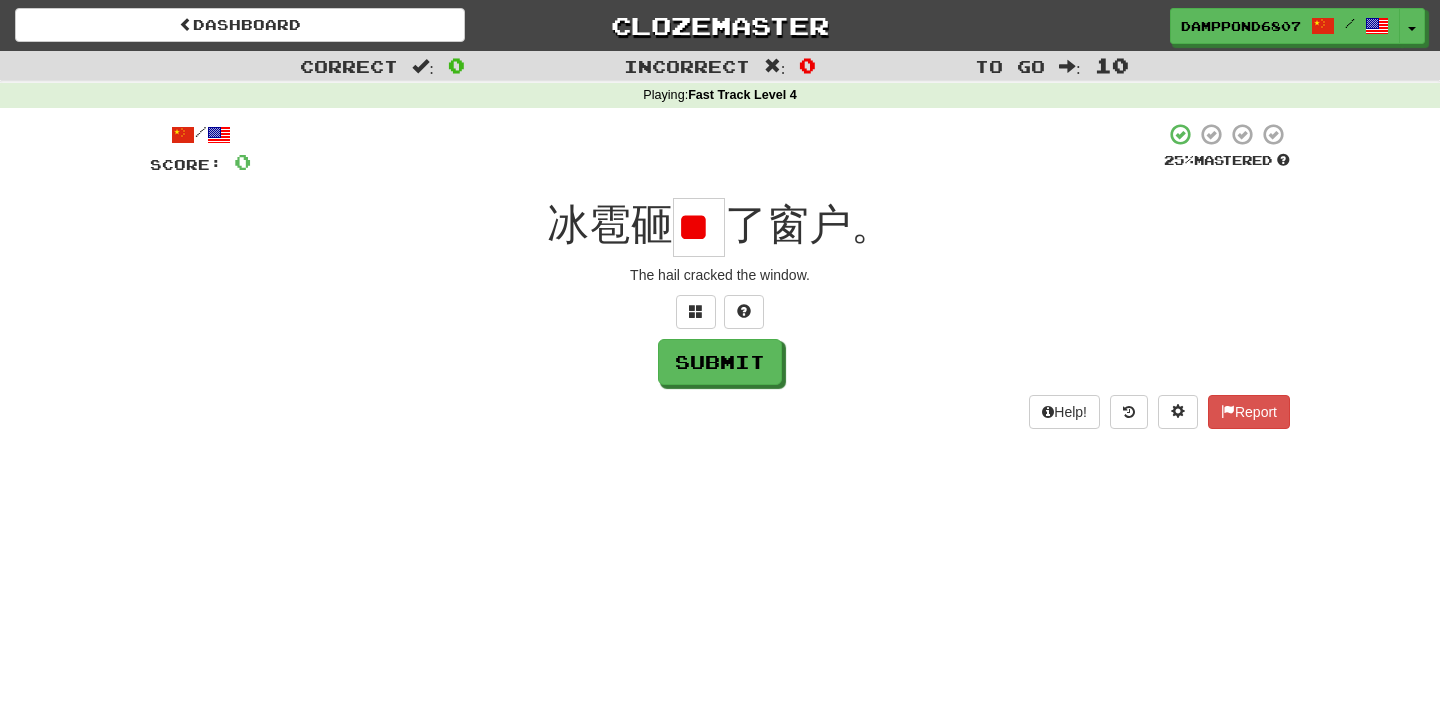 type on "*" 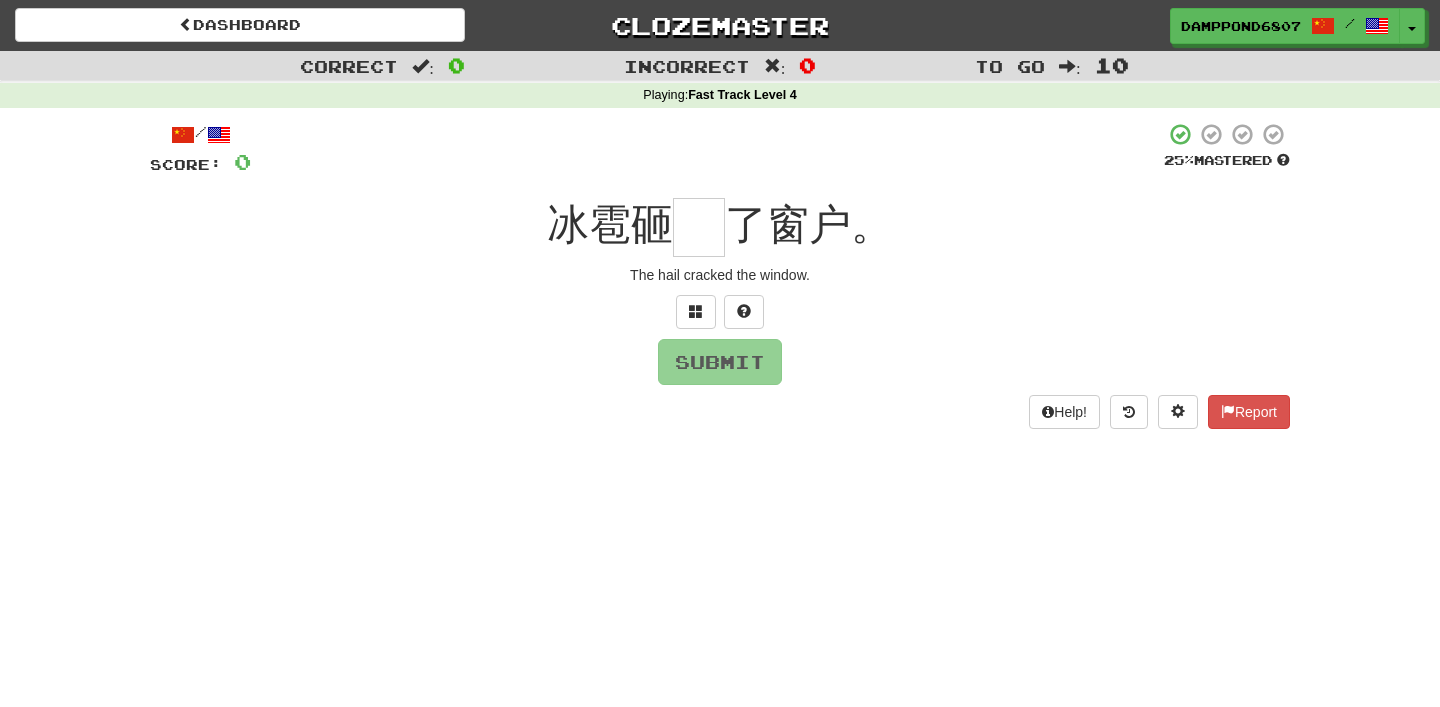 type on "*" 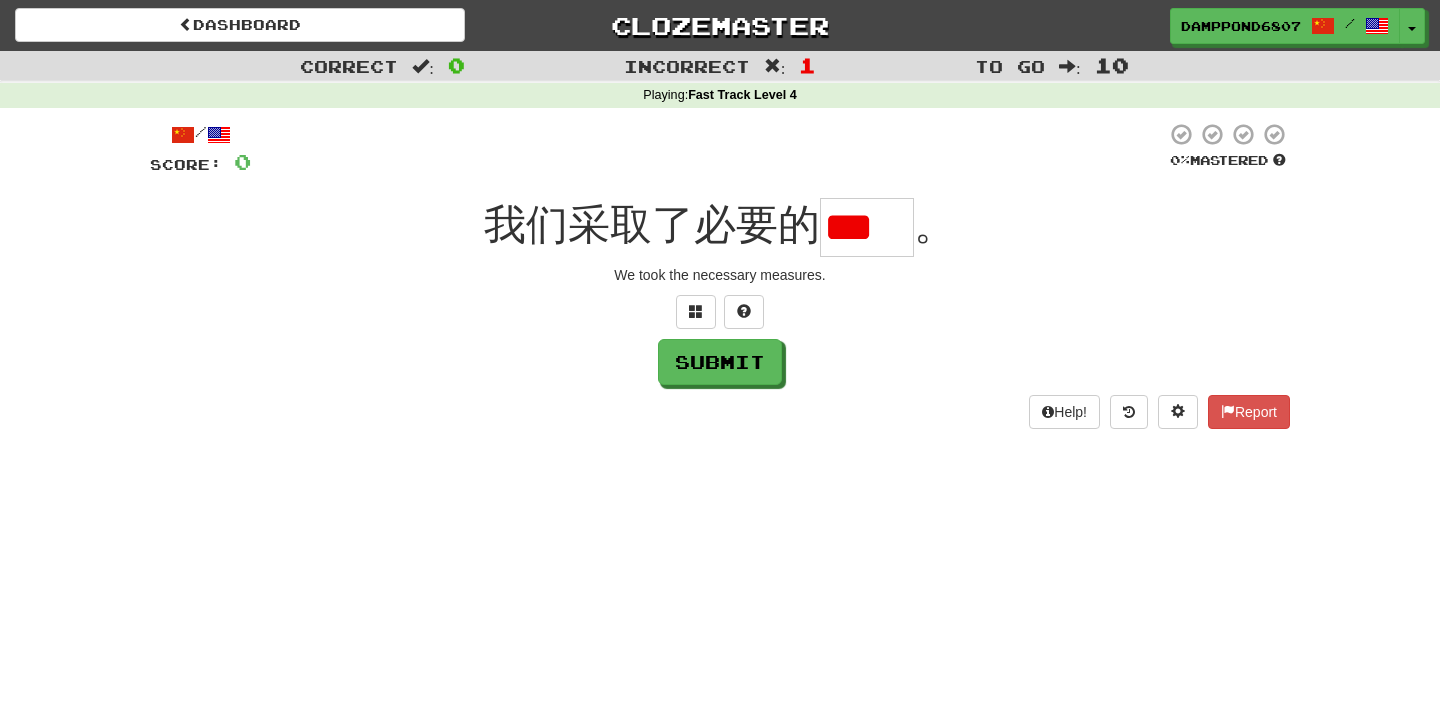 scroll, scrollTop: 0, scrollLeft: 0, axis: both 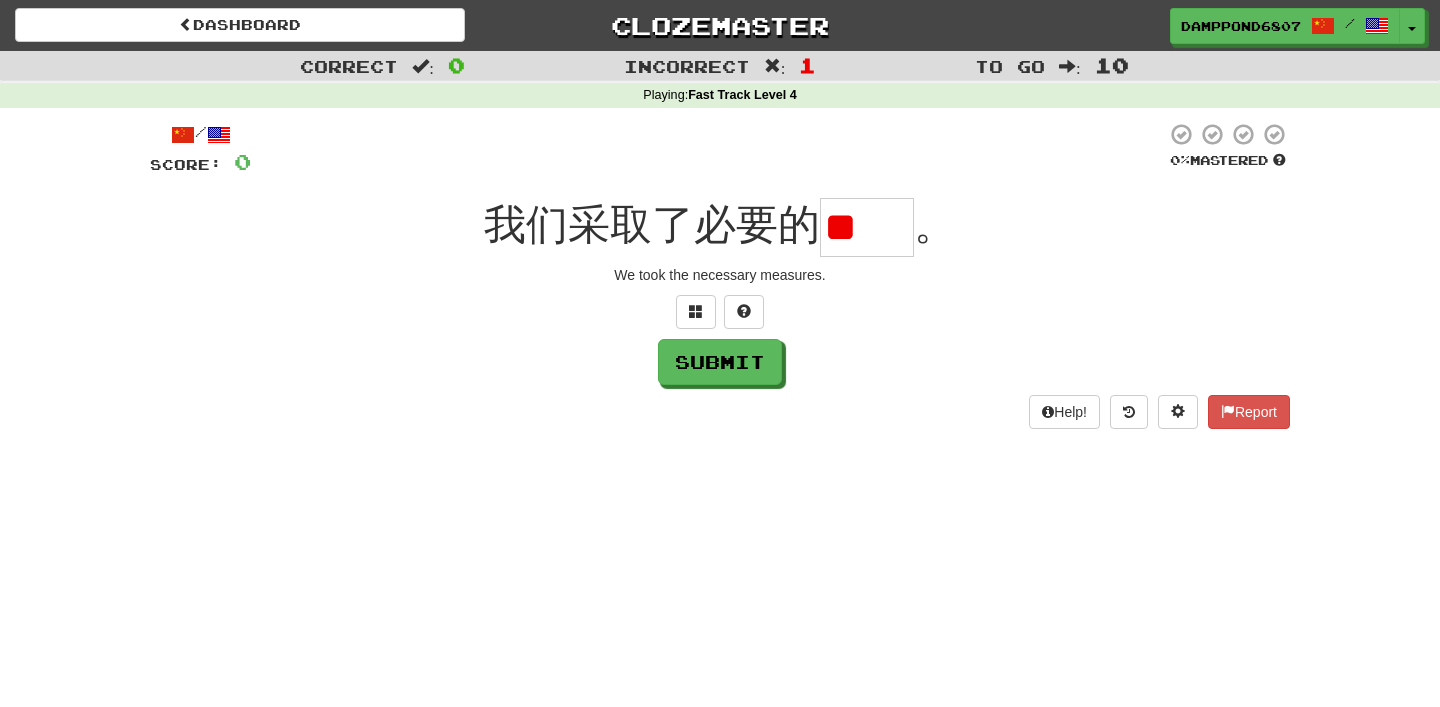 type on "*" 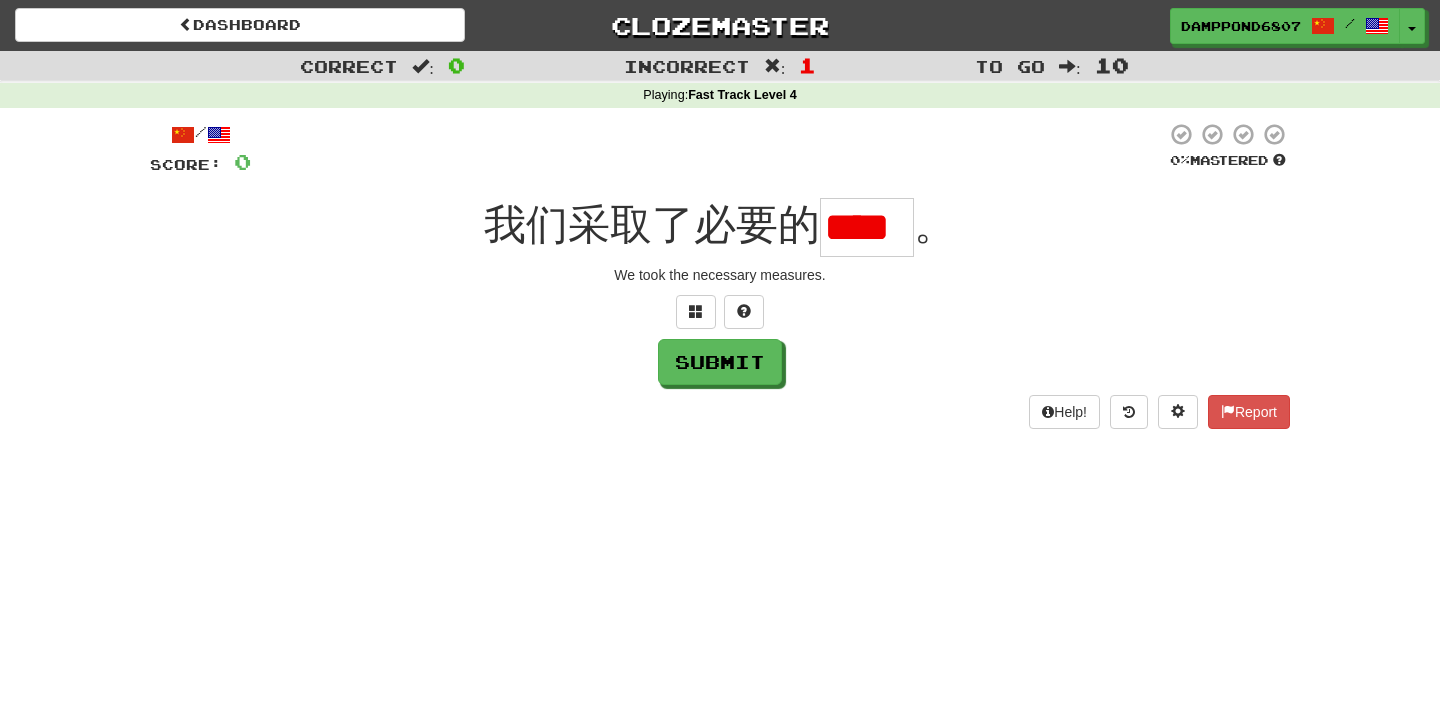 scroll, scrollTop: 0, scrollLeft: 0, axis: both 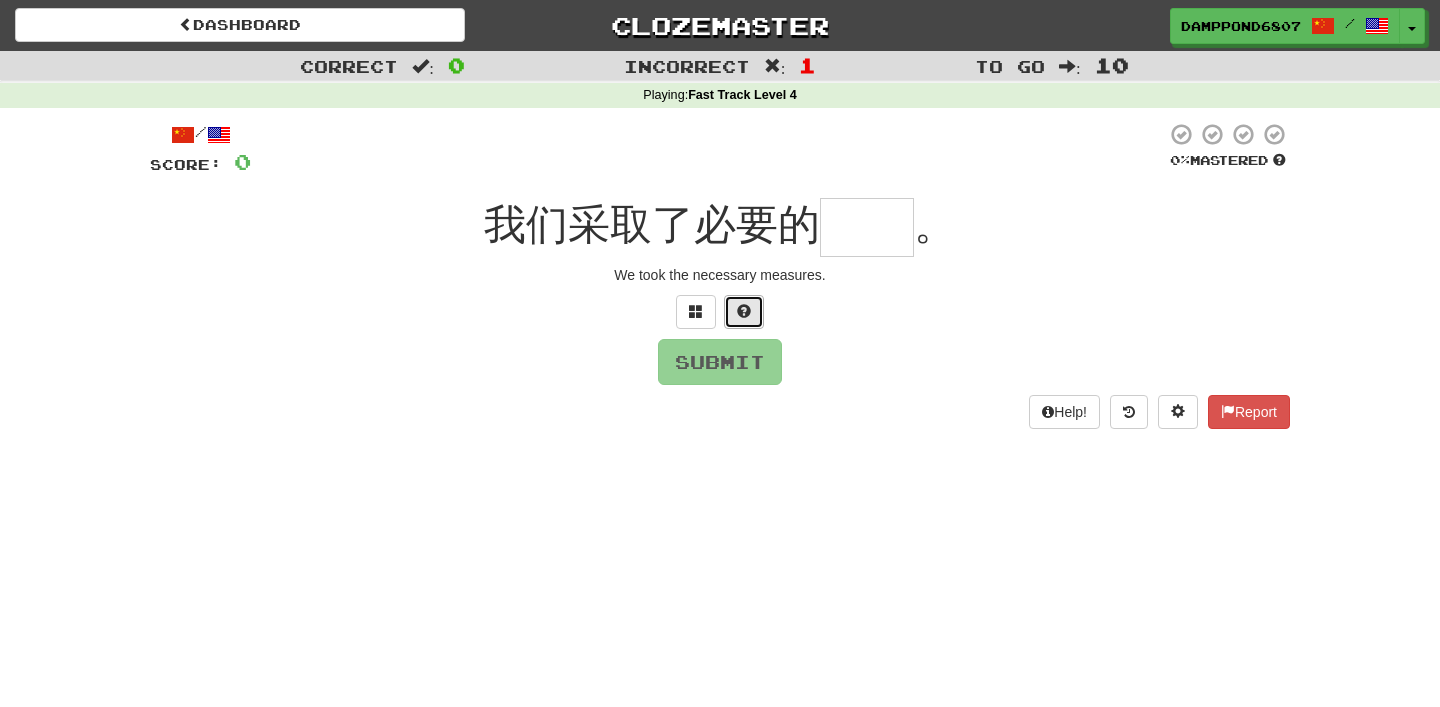 click at bounding box center (744, 312) 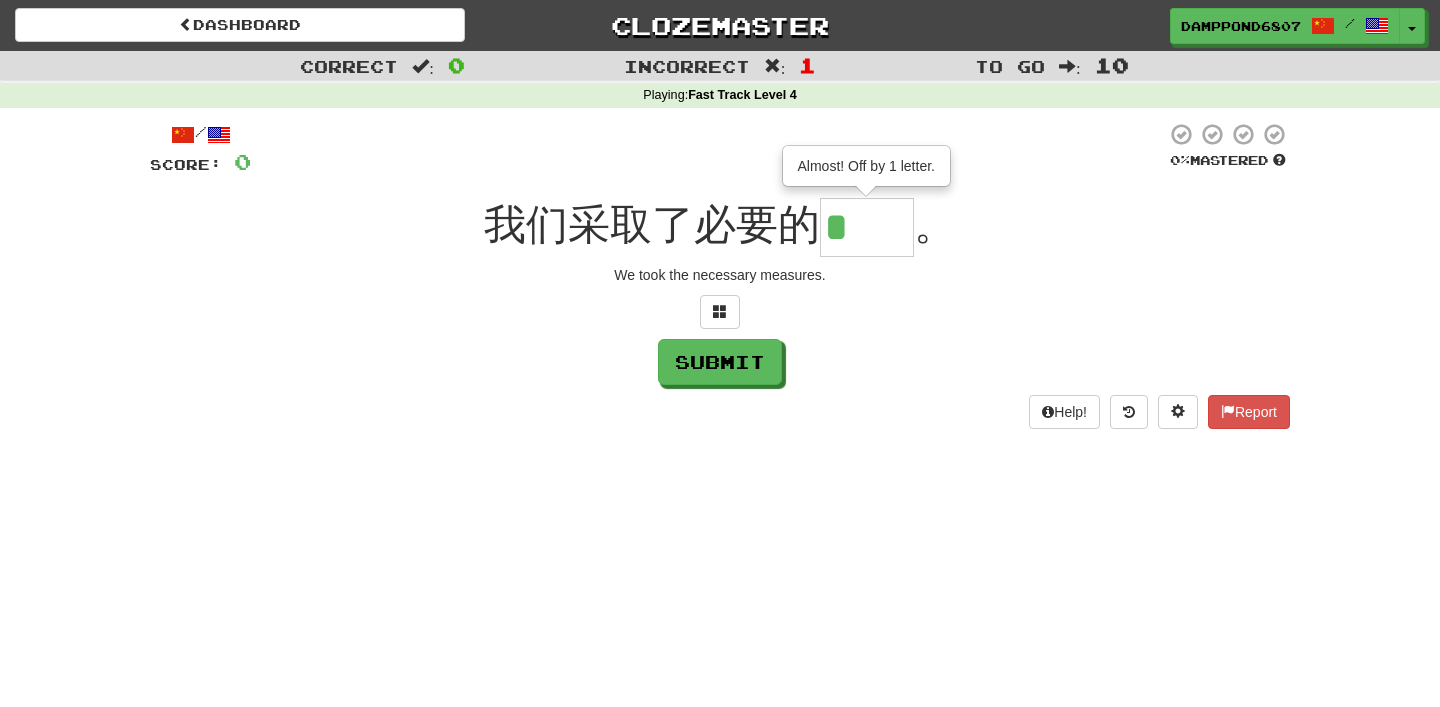 type on "**" 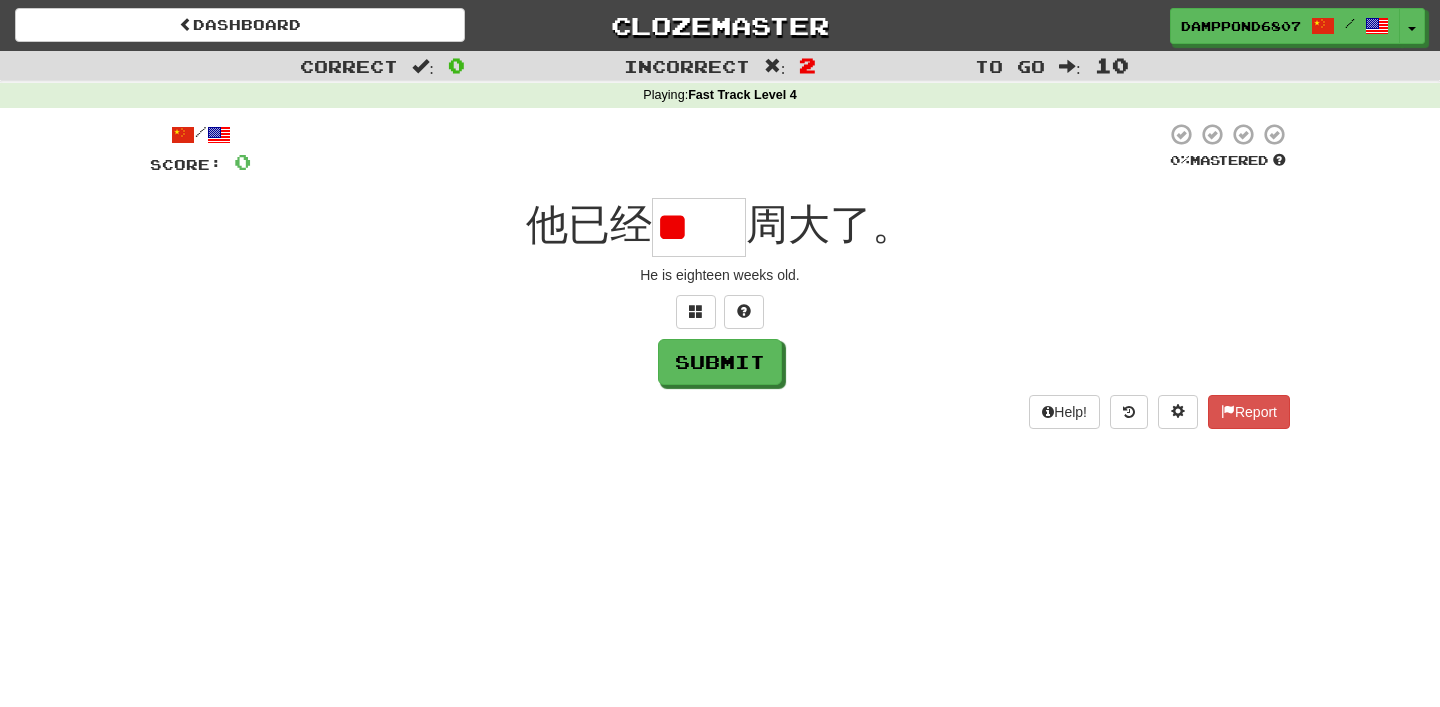 scroll, scrollTop: 0, scrollLeft: 0, axis: both 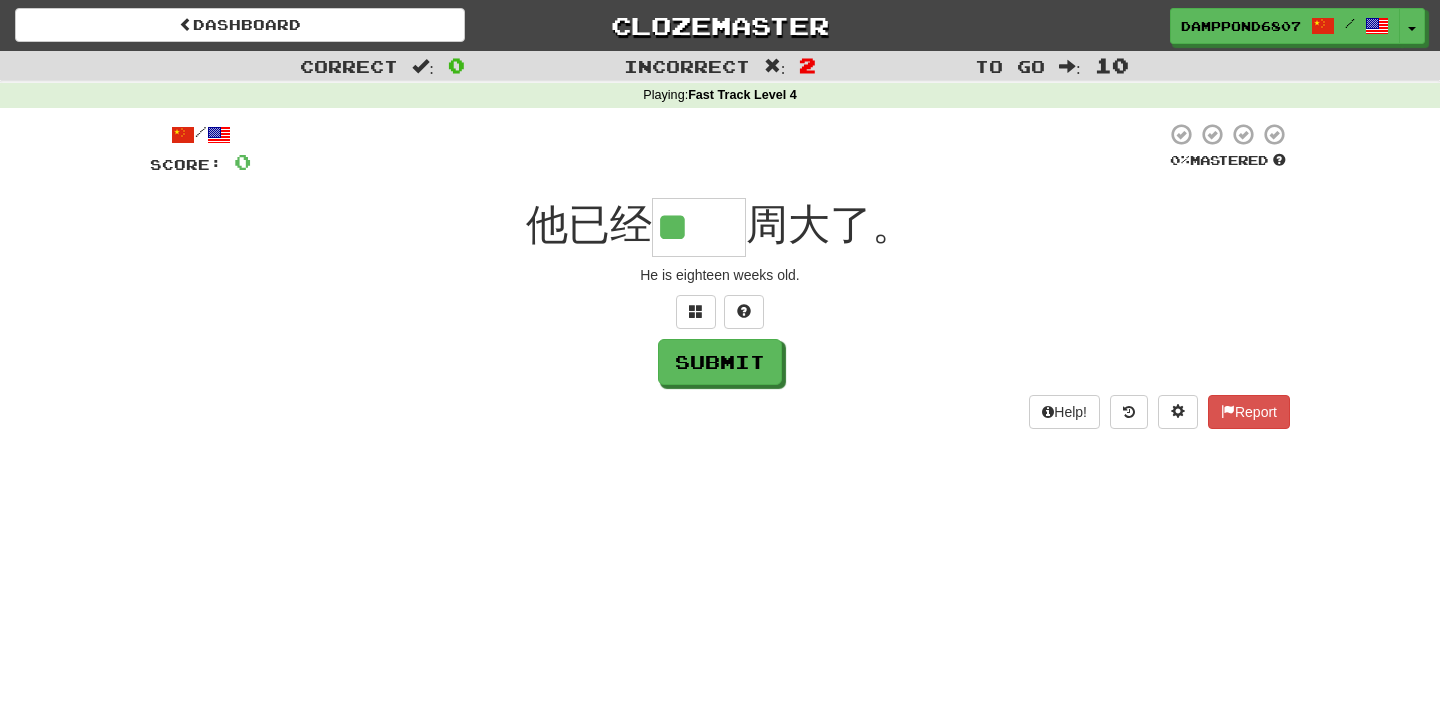 type on "**" 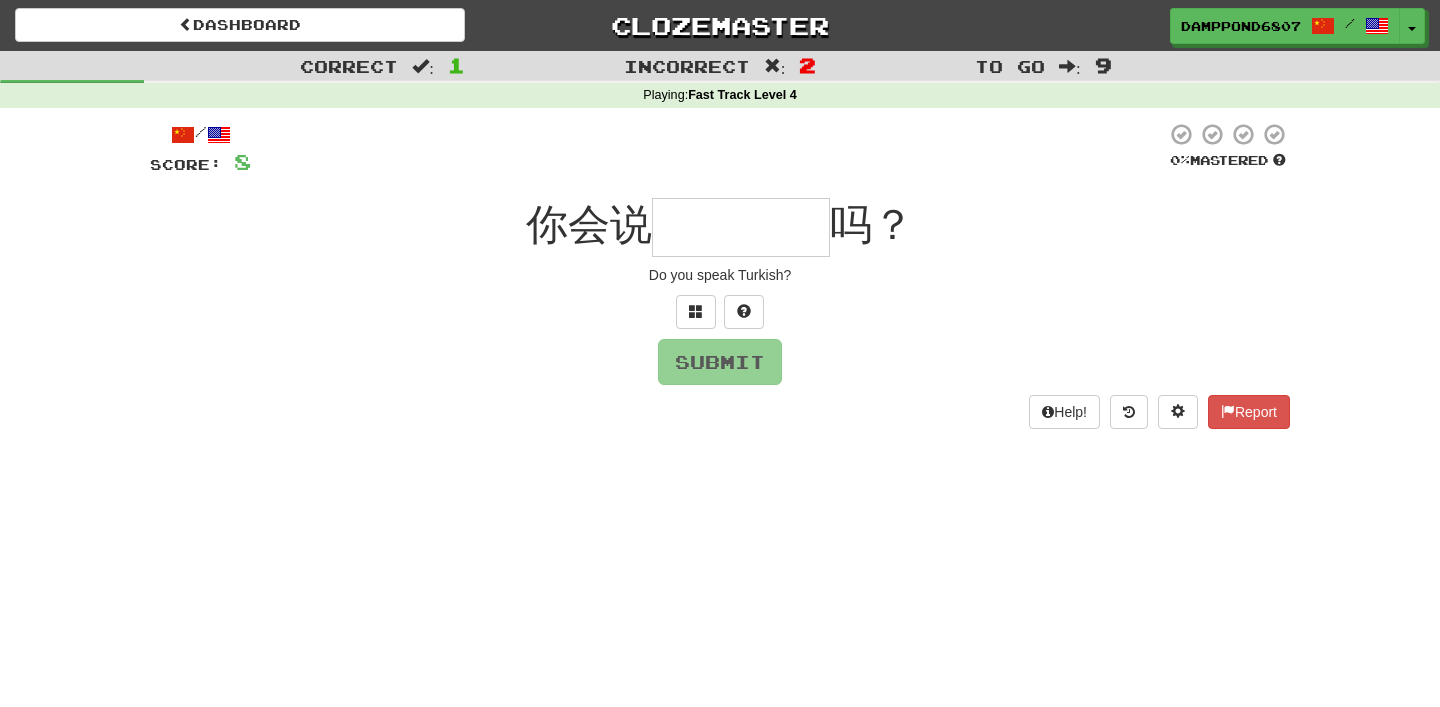 click on "/  Score:   8 0 %  Mastered 你会说 吗？ Do you speak Turkish? Submit  Help!  Report" at bounding box center (720, 275) 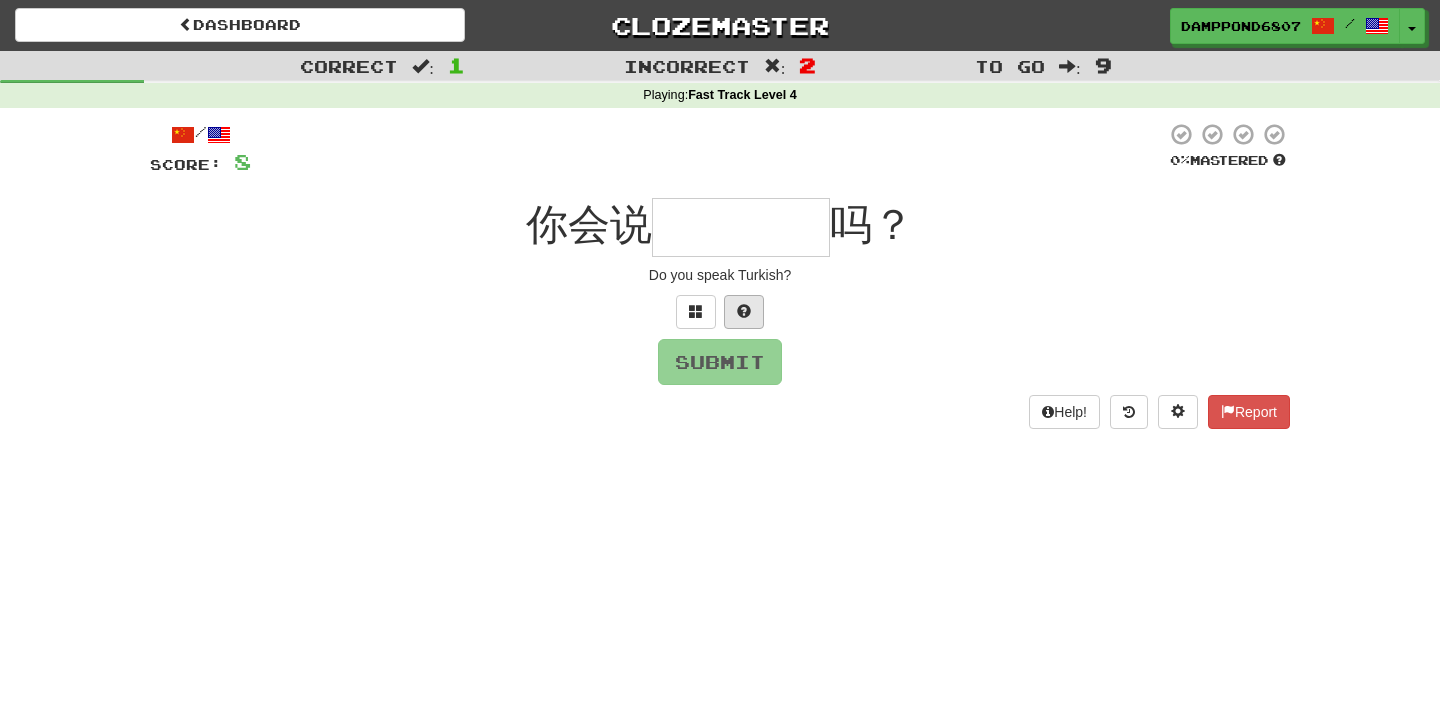 type on "****" 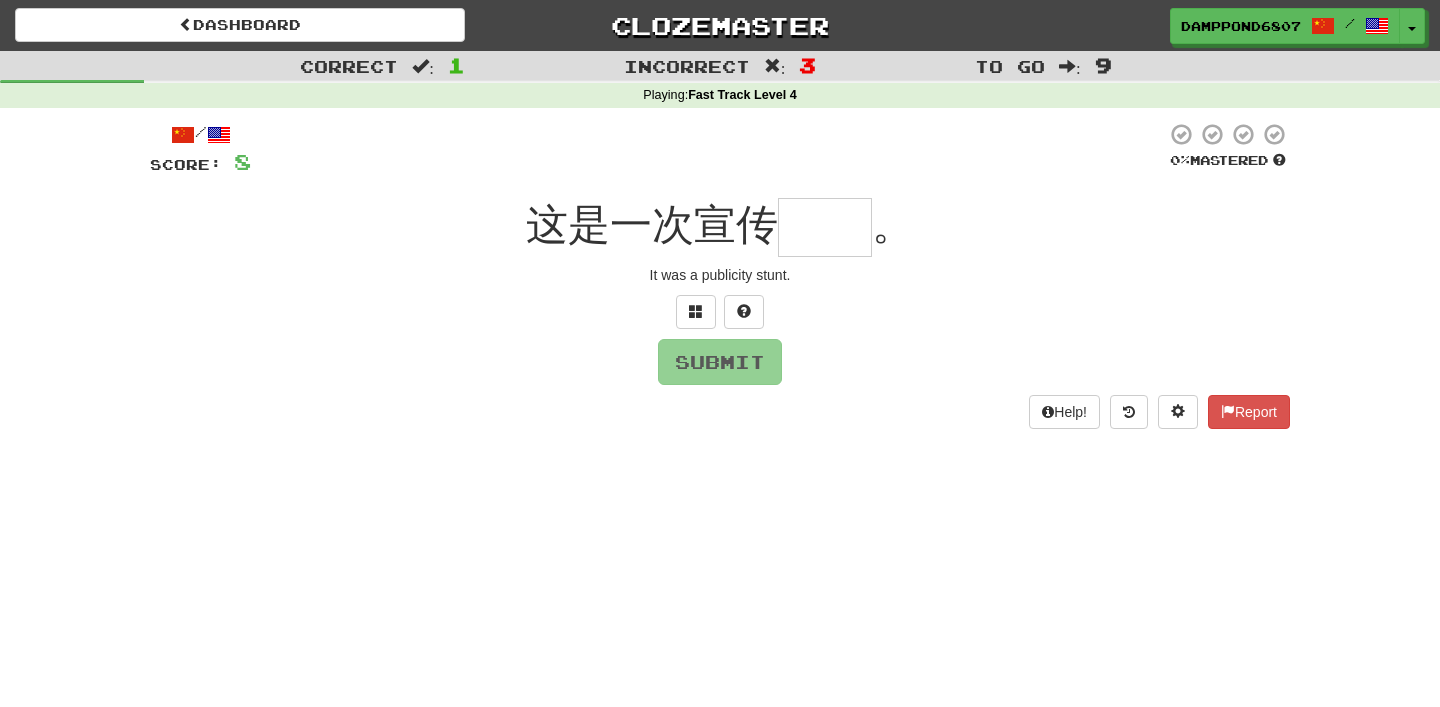 click at bounding box center (825, 227) 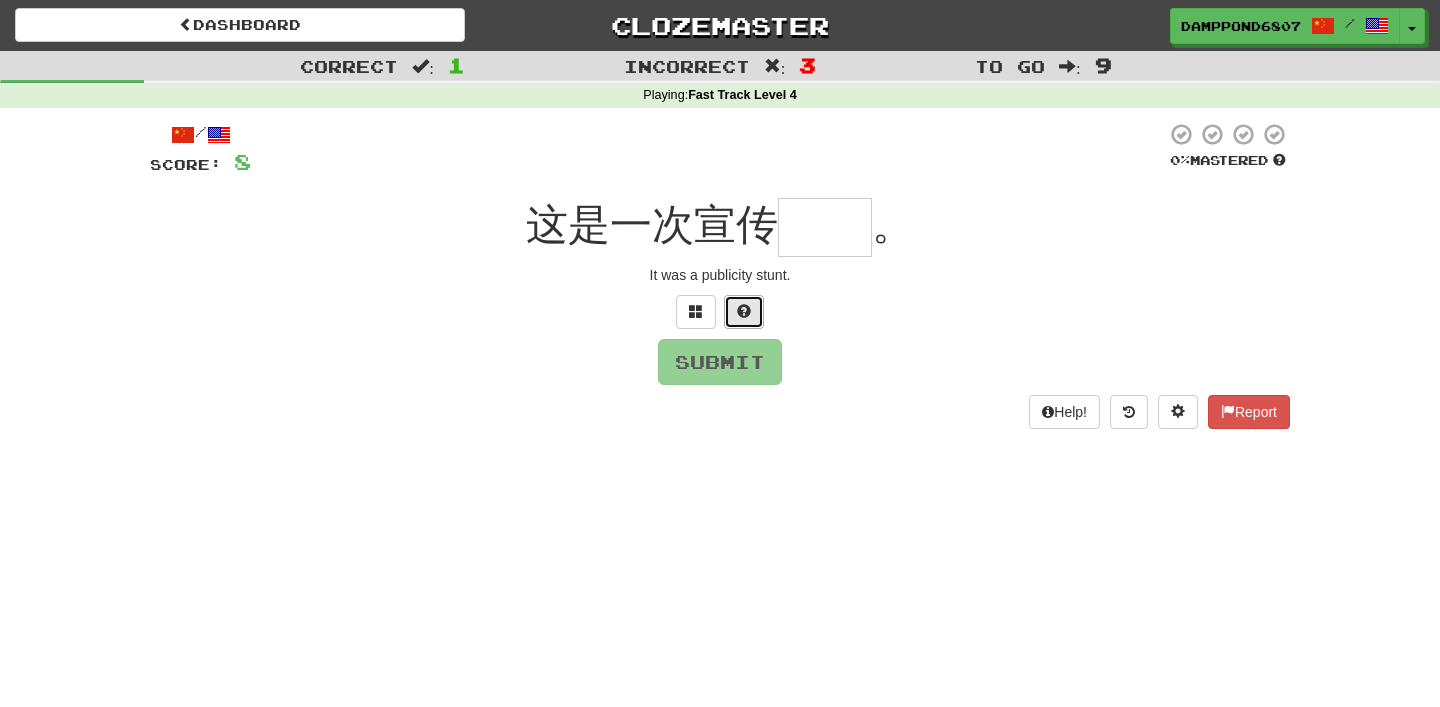 click at bounding box center (744, 311) 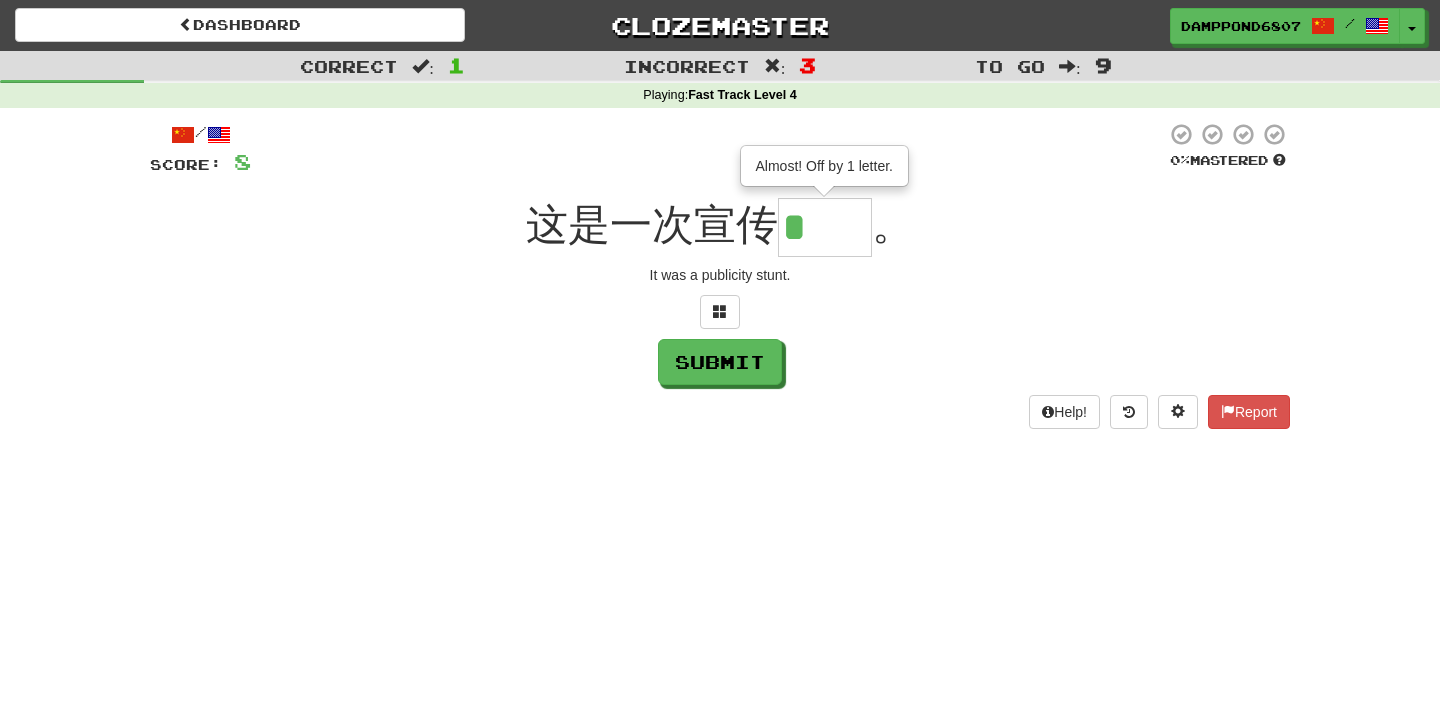 type on "**" 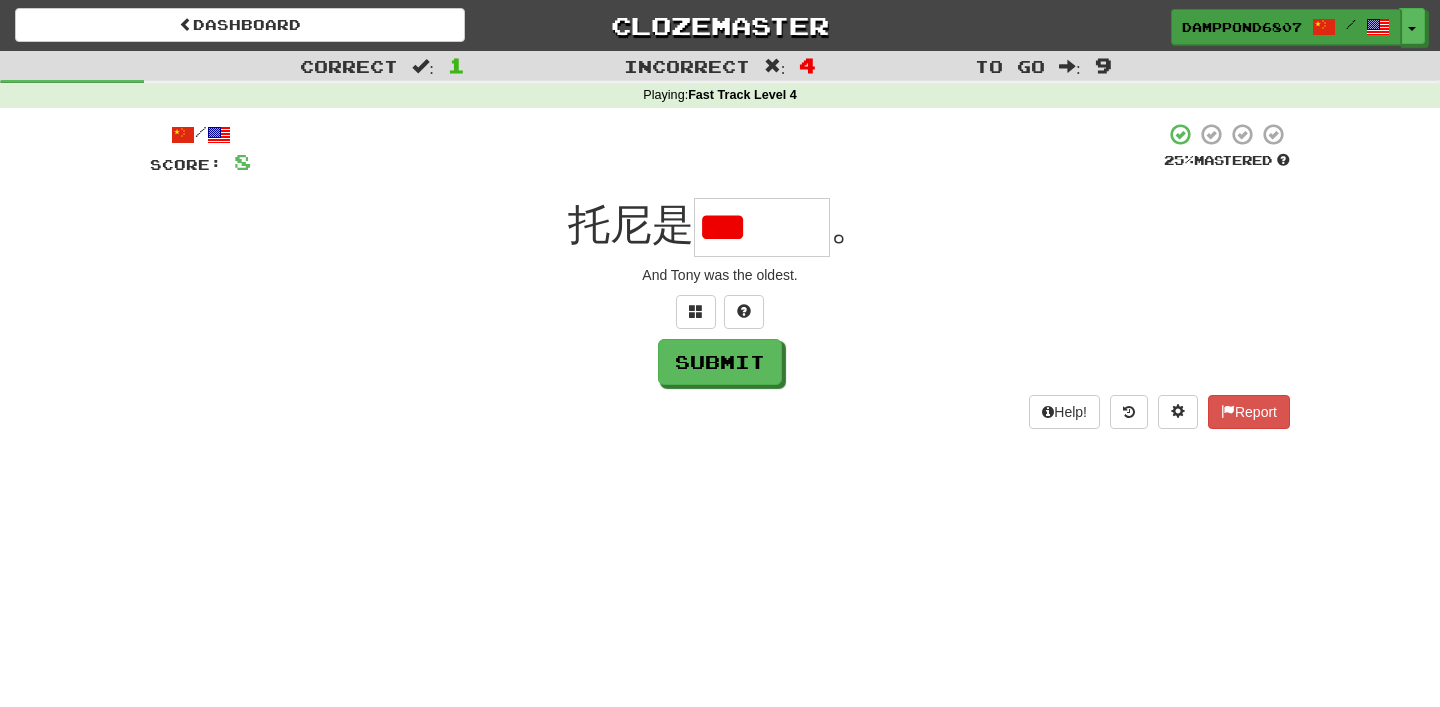 scroll, scrollTop: 0, scrollLeft: 0, axis: both 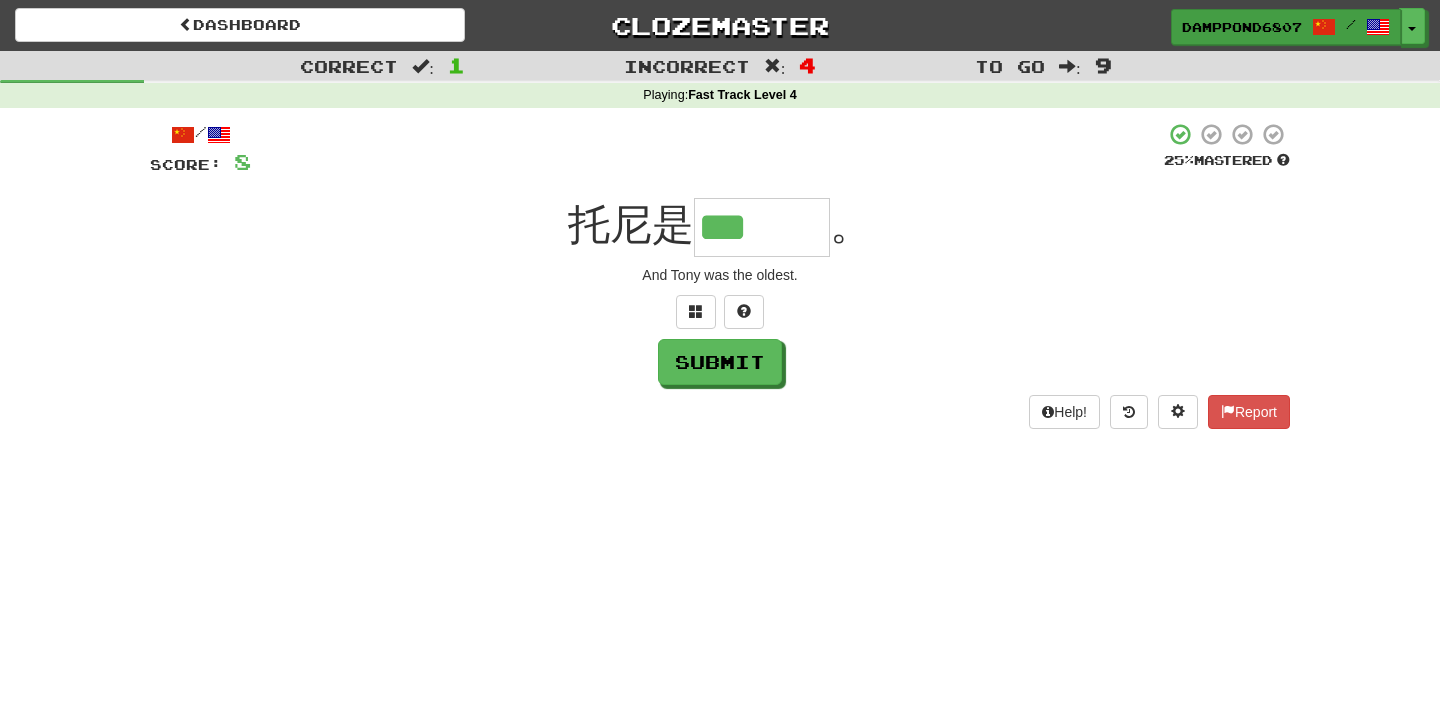 type on "***" 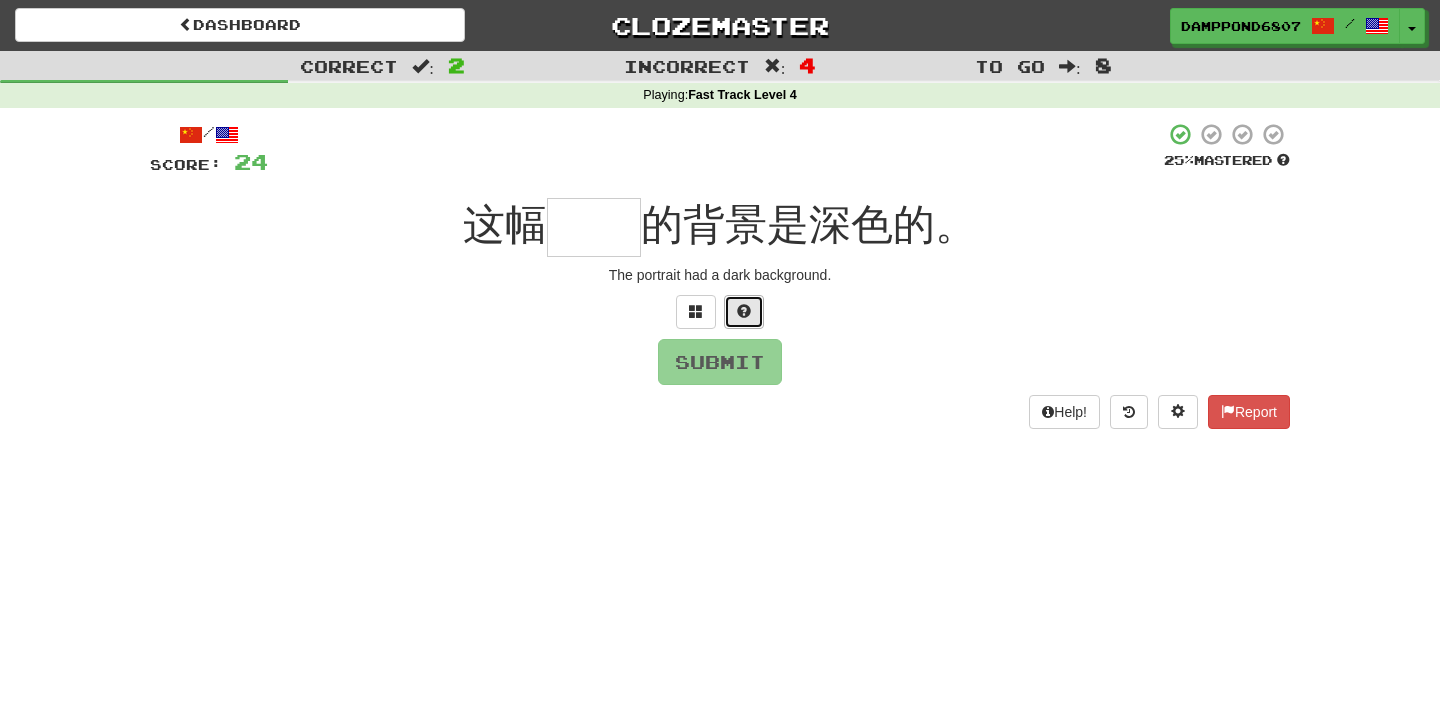 click at bounding box center (744, 312) 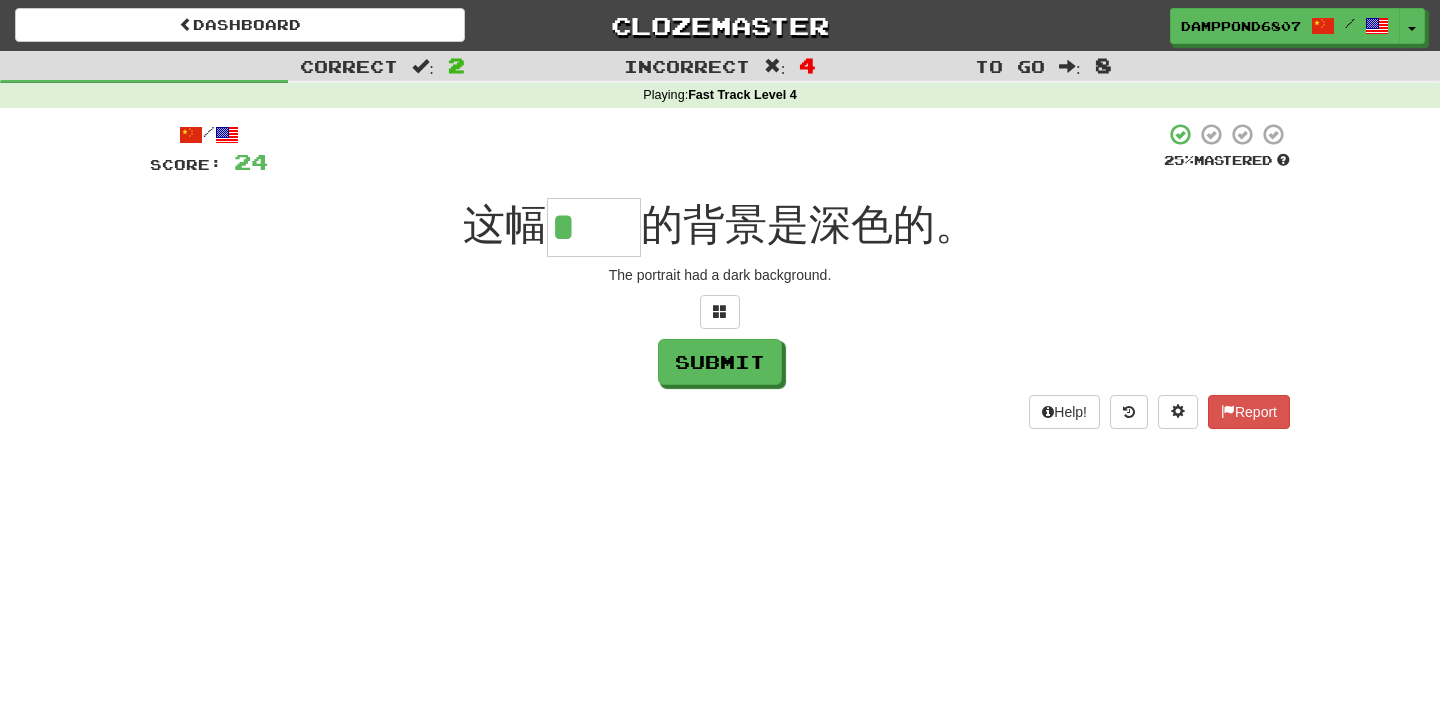 type on "**" 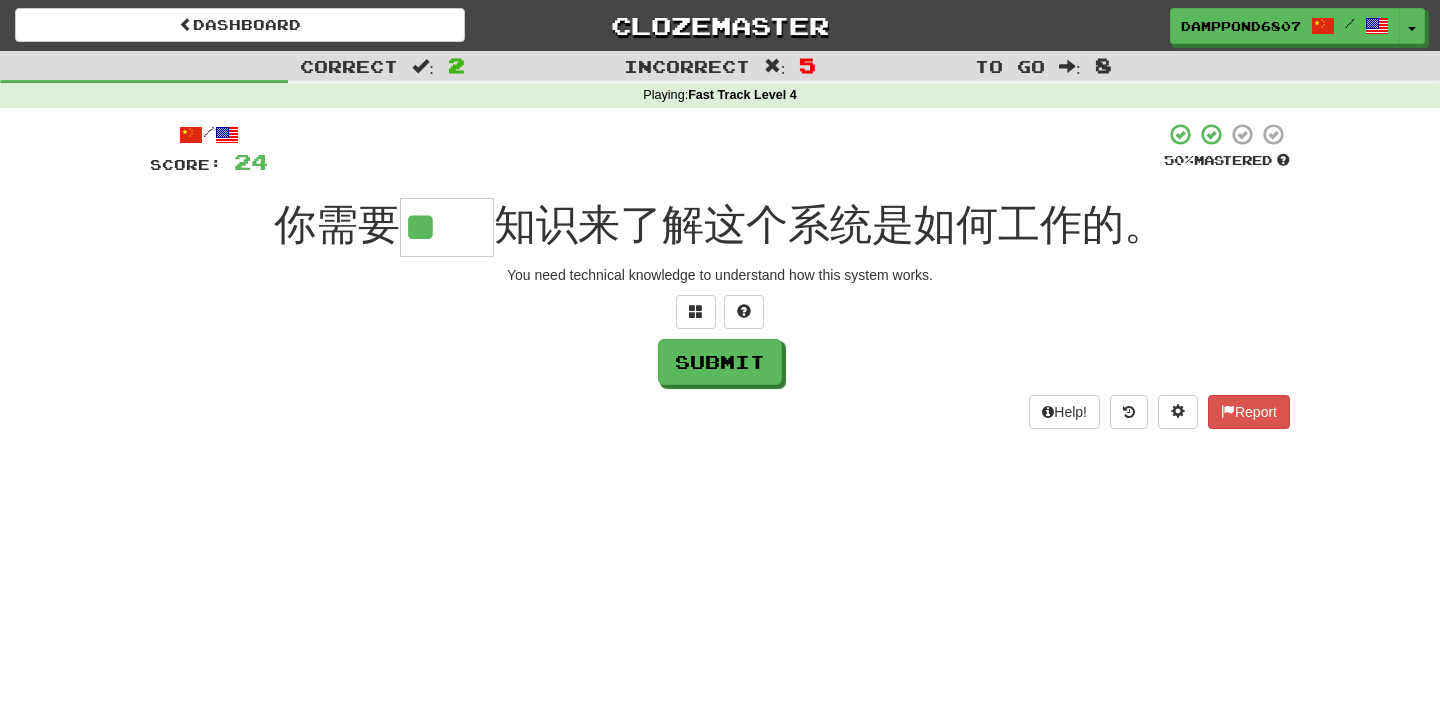 scroll, scrollTop: 0, scrollLeft: 0, axis: both 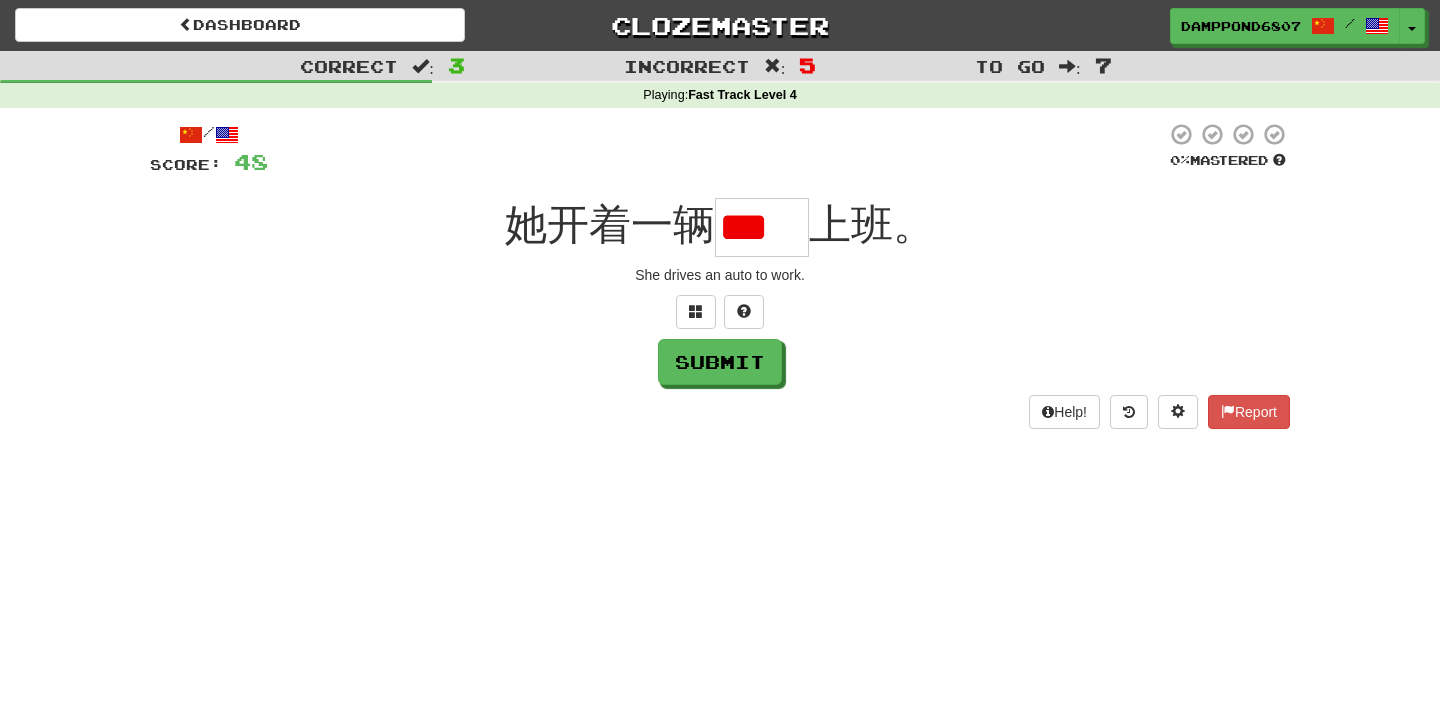 type on "*" 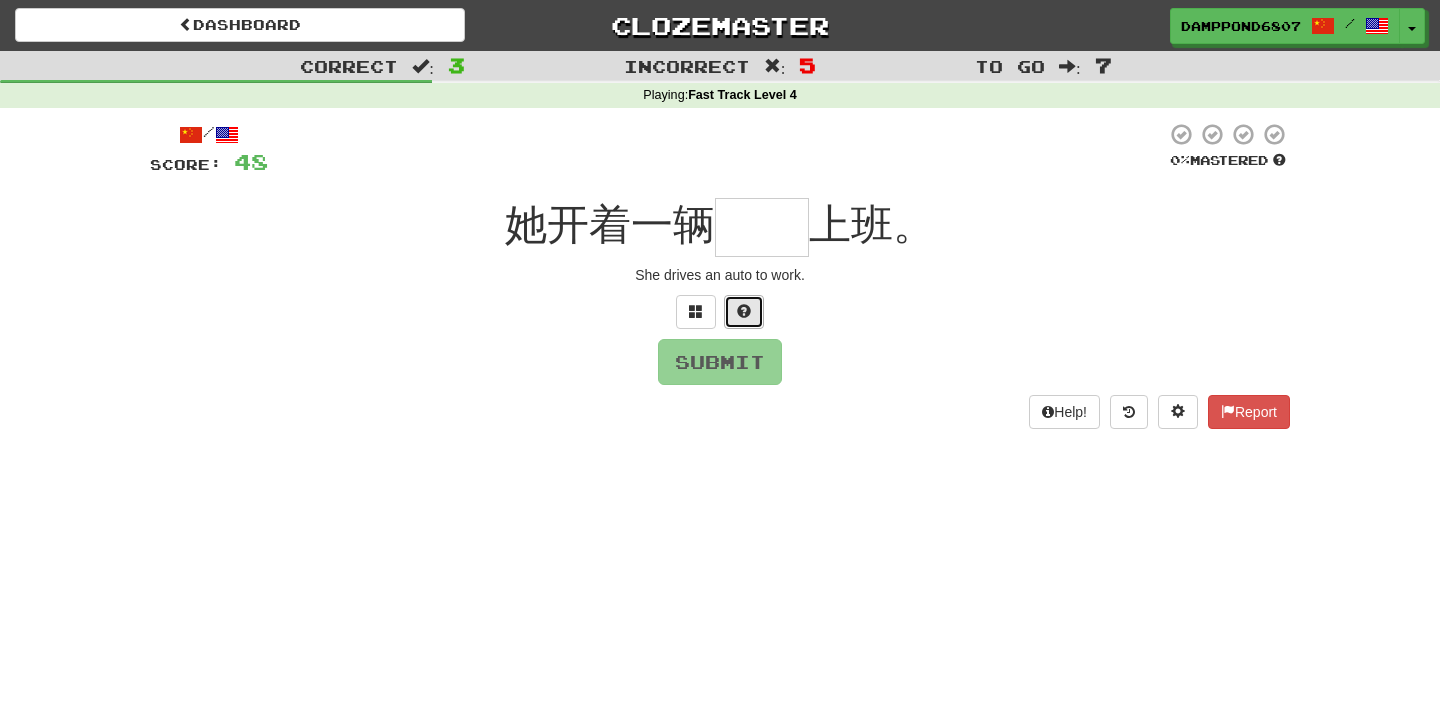 click at bounding box center (744, 312) 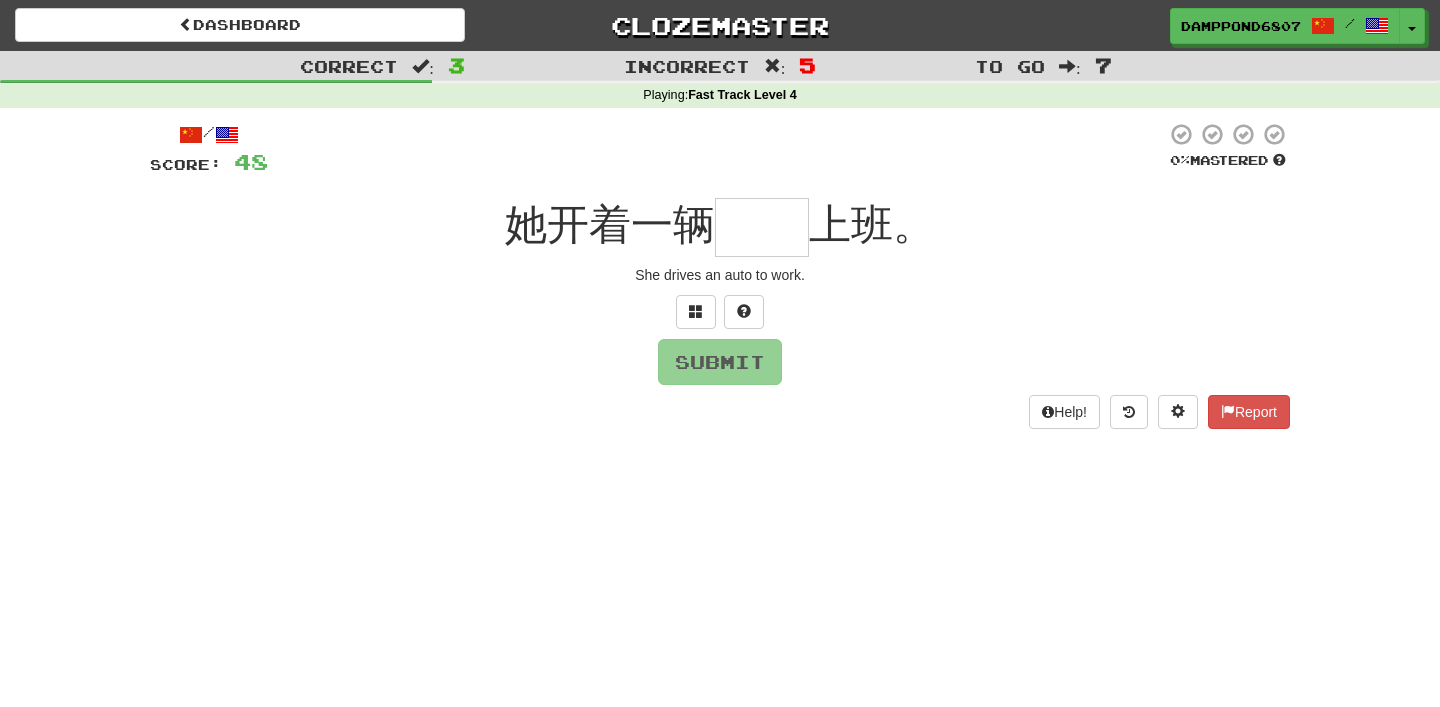 type on "*" 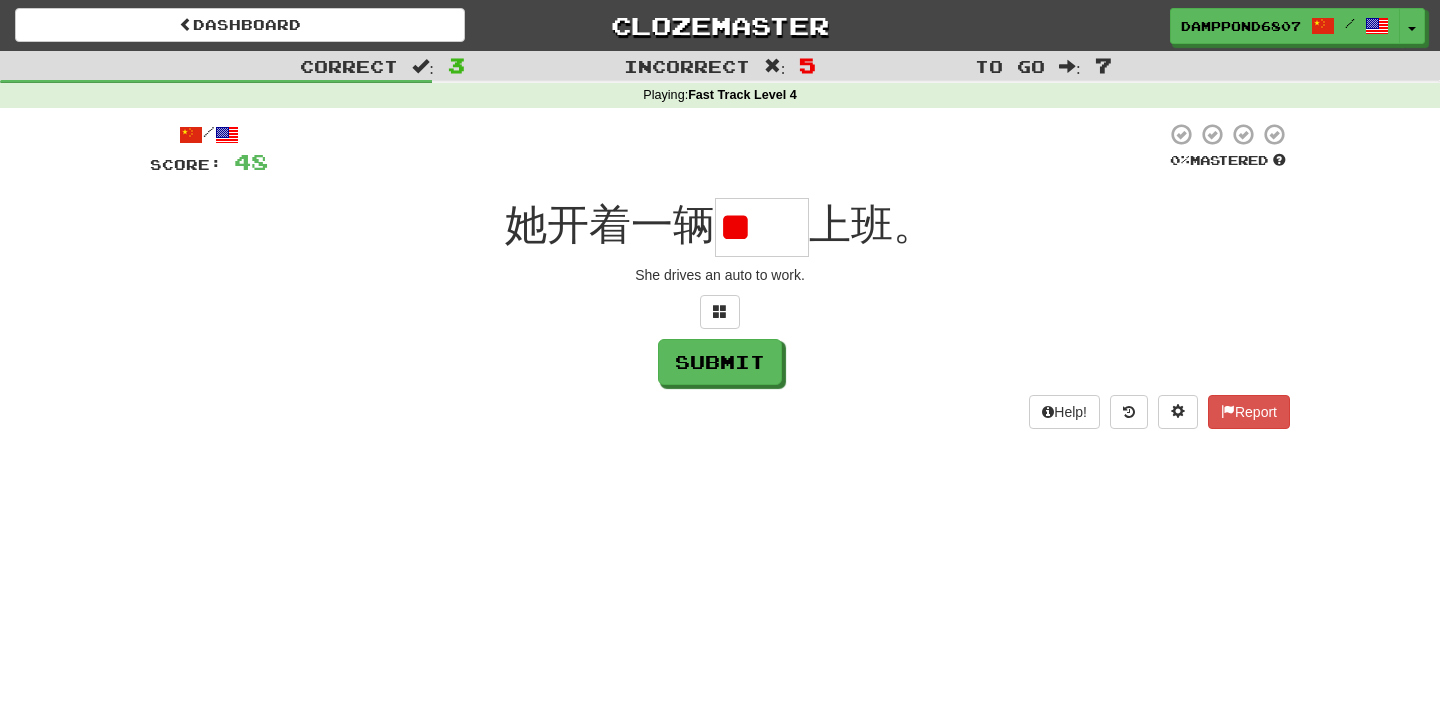 scroll, scrollTop: 0, scrollLeft: 0, axis: both 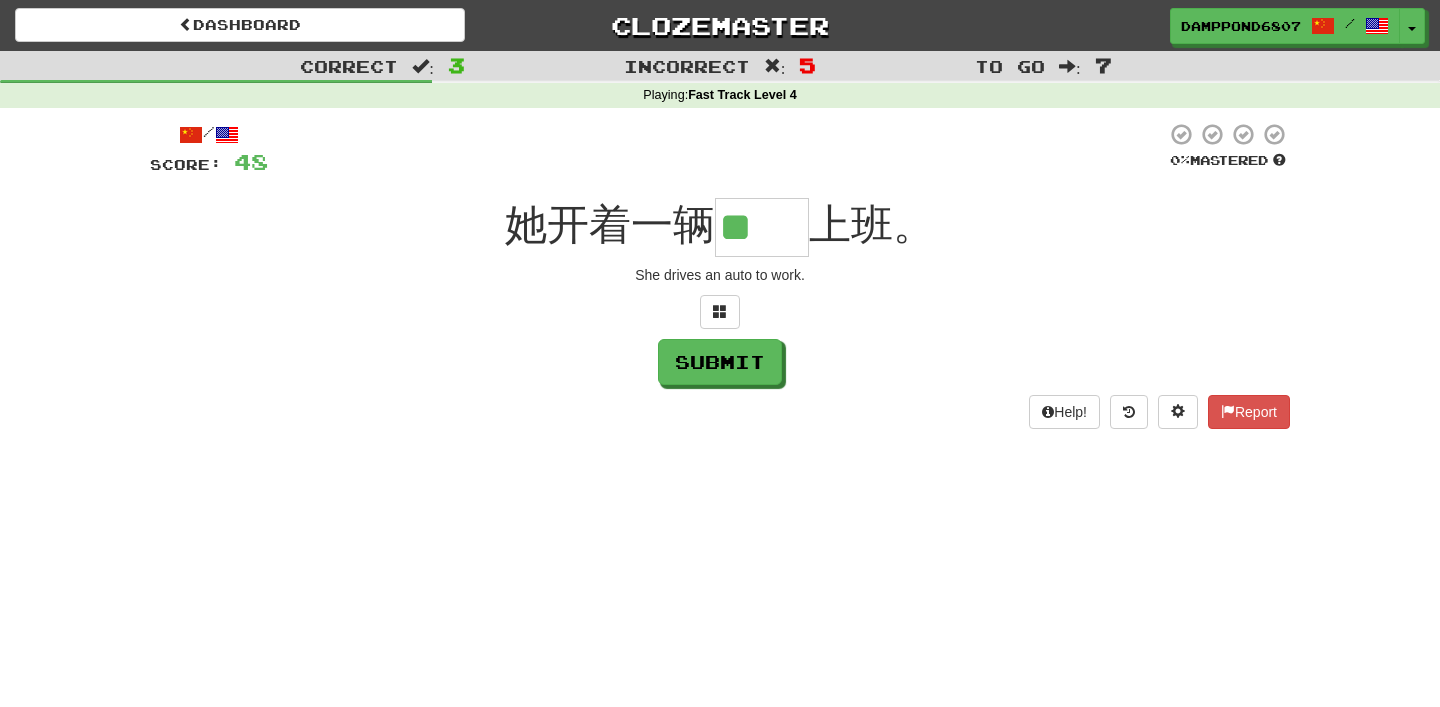 type on "**" 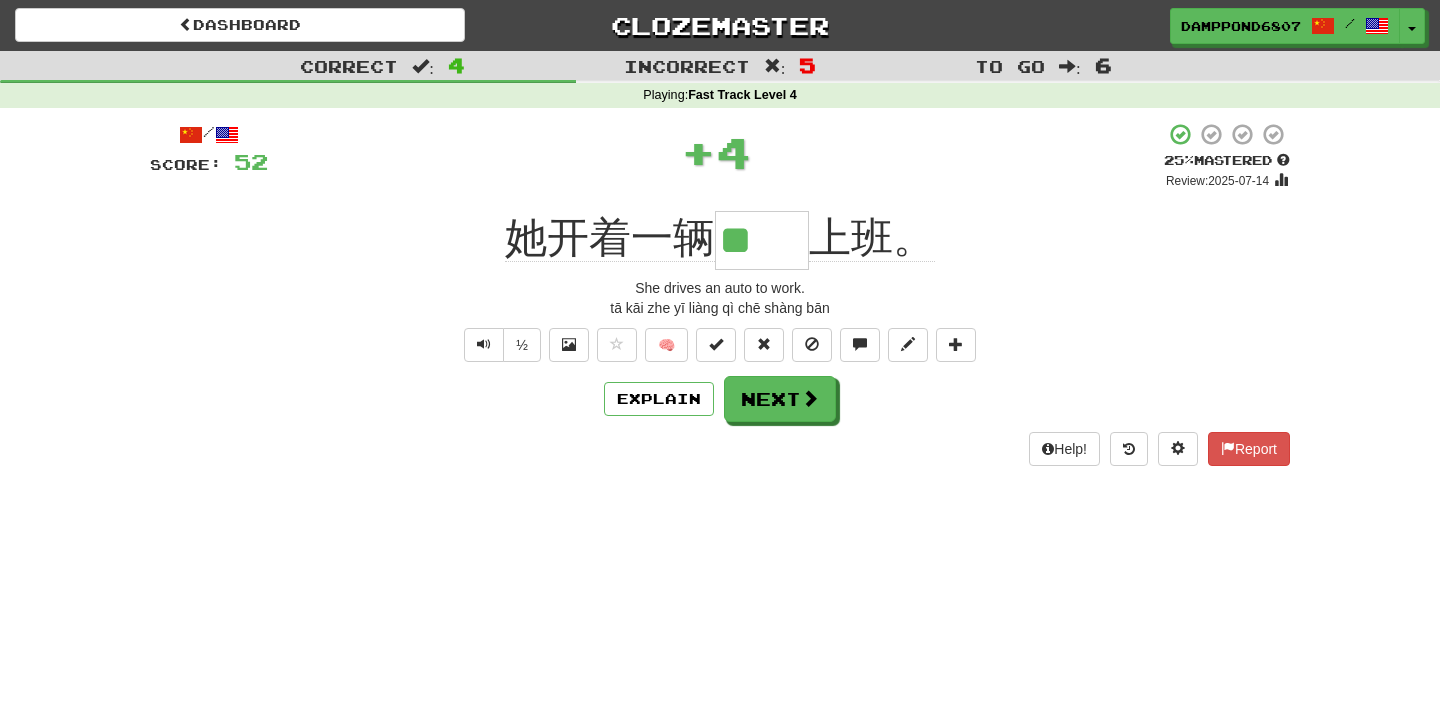 type 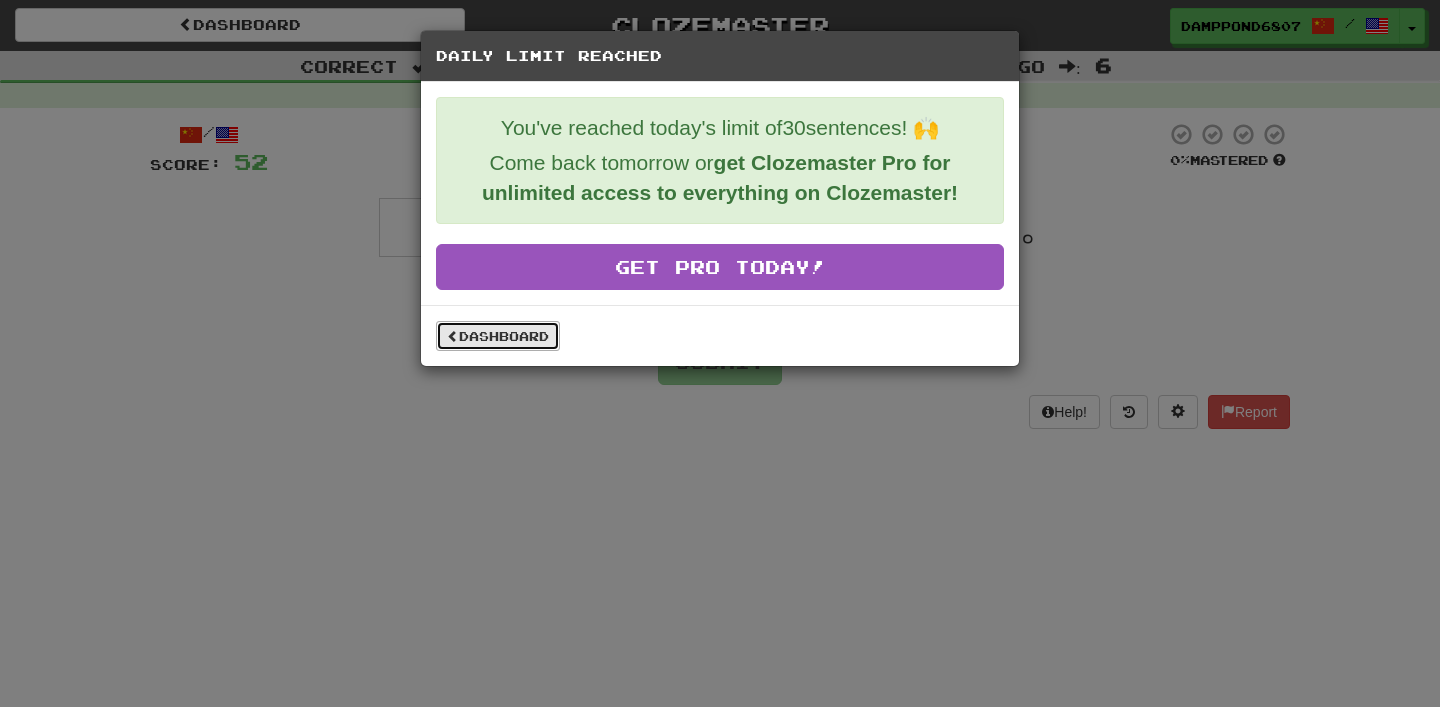 click on "Dashboard" at bounding box center [498, 336] 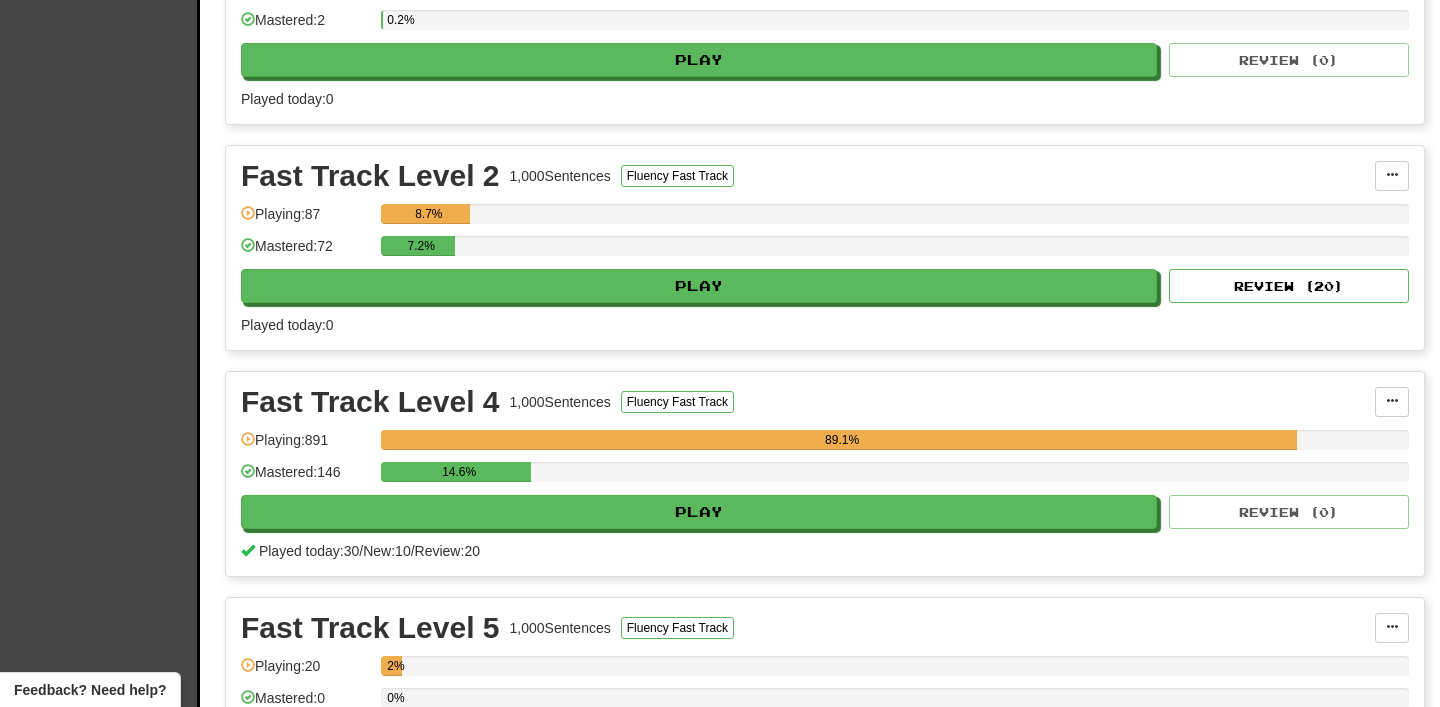scroll, scrollTop: 782, scrollLeft: 0, axis: vertical 